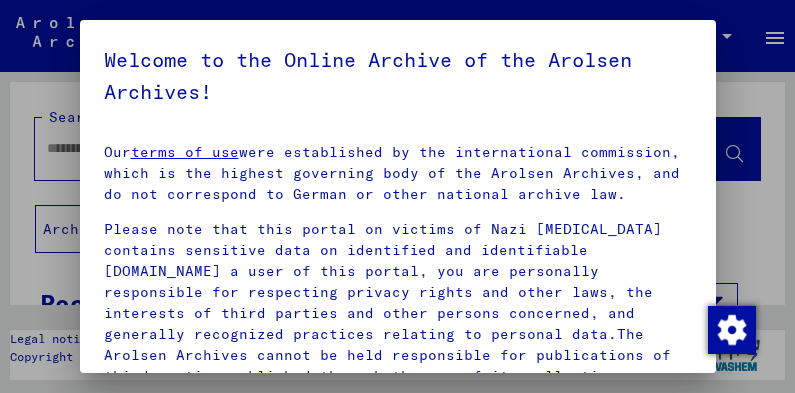 scroll, scrollTop: 0, scrollLeft: 0, axis: both 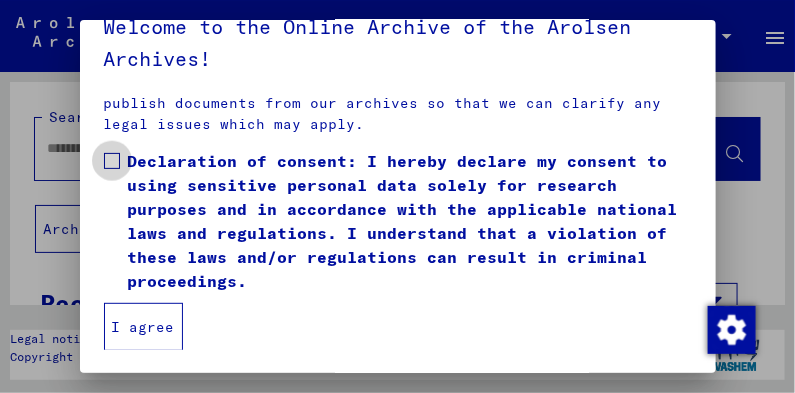 click on "Declaration of consent: I hereby declare my consent to using sensitive personal data solely for research purposes and in accordance with the applicable national laws and regulations. I understand that a violation of these laws and/or regulations can result in criminal proceedings." at bounding box center [398, 221] 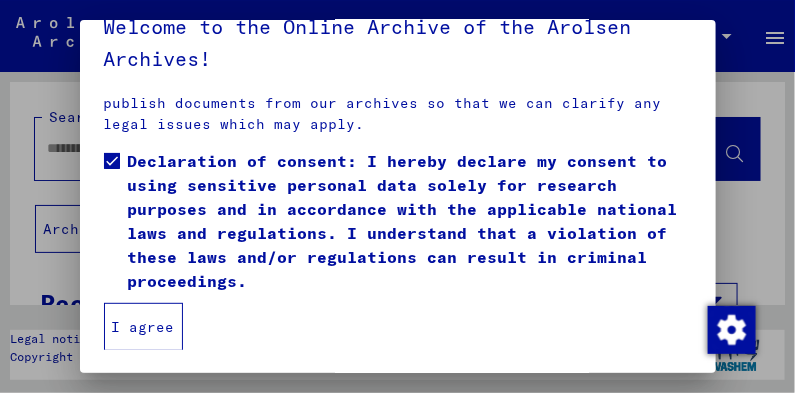click on "I agree" at bounding box center [143, 327] 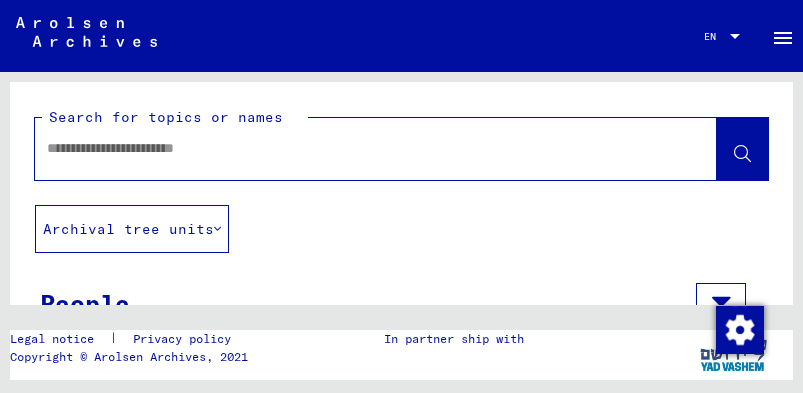 click at bounding box center [358, 148] 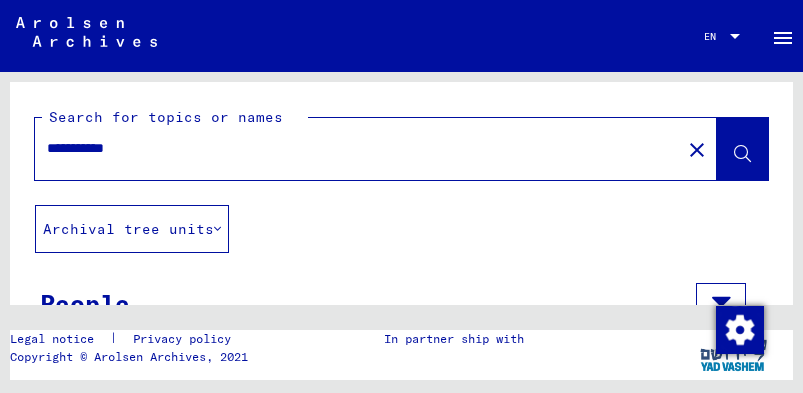 type on "**********" 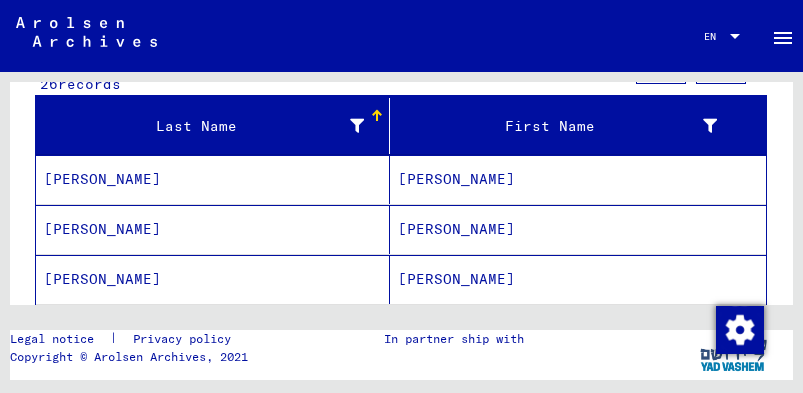 scroll, scrollTop: 300, scrollLeft: 0, axis: vertical 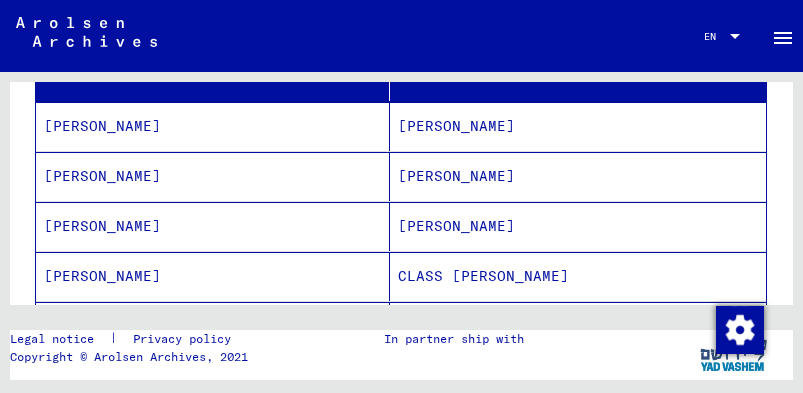 click on "[PERSON_NAME]" at bounding box center (213, 176) 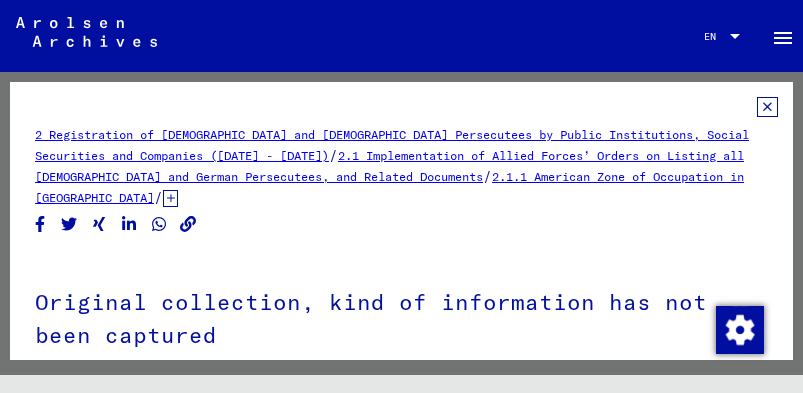 scroll, scrollTop: 99, scrollLeft: 0, axis: vertical 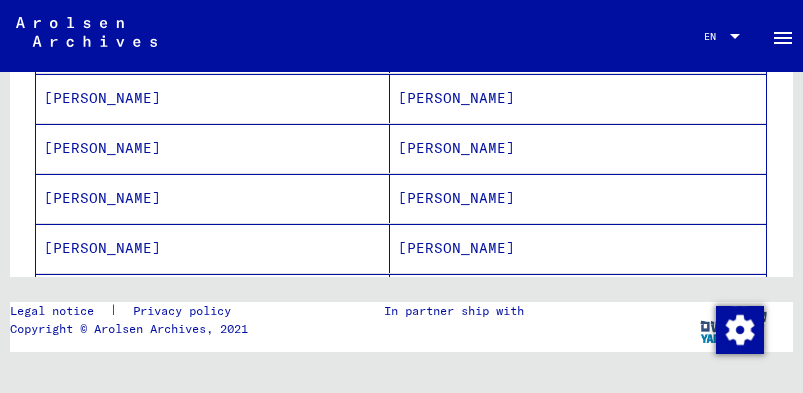 click on "[PERSON_NAME]" at bounding box center [213, 198] 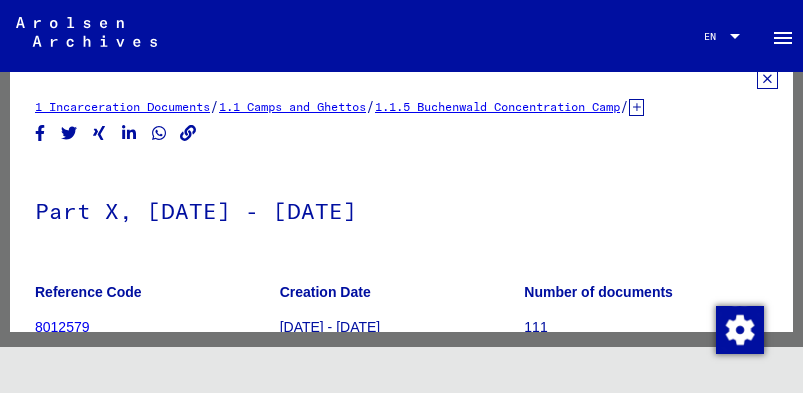 scroll, scrollTop: 0, scrollLeft: 0, axis: both 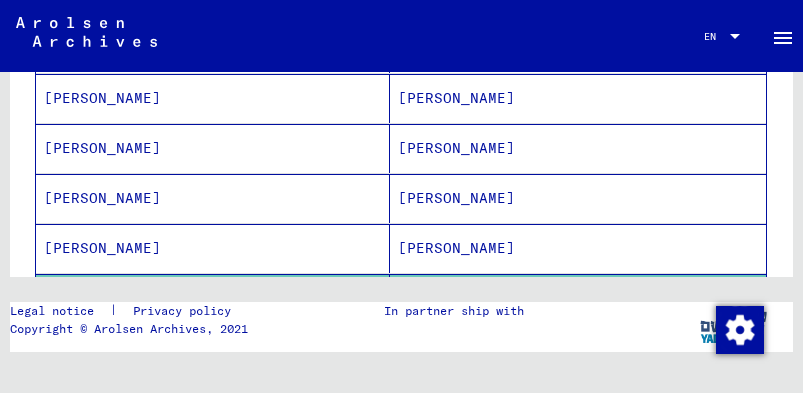 click on "[PERSON_NAME]" at bounding box center (213, 298) 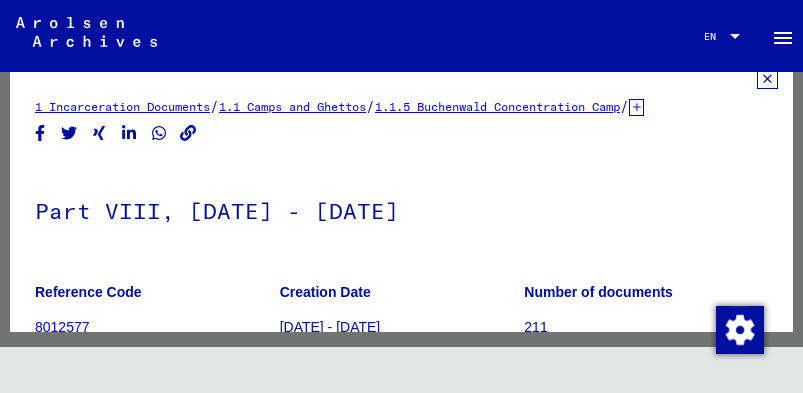 scroll, scrollTop: 0, scrollLeft: 0, axis: both 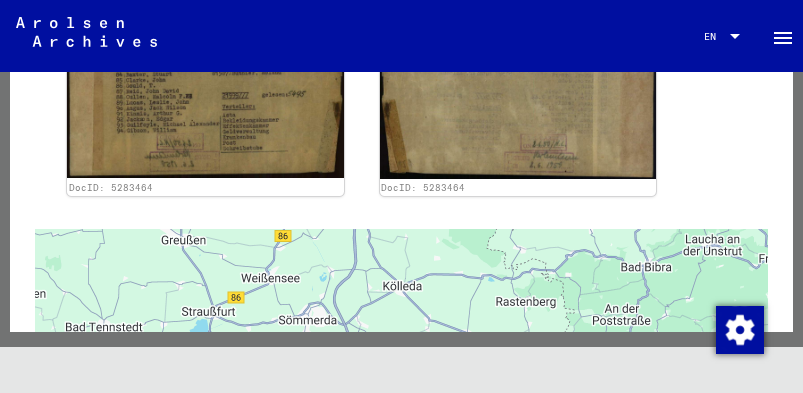 drag, startPoint x: 774, startPoint y: 125, endPoint x: 774, endPoint y: 102, distance: 23 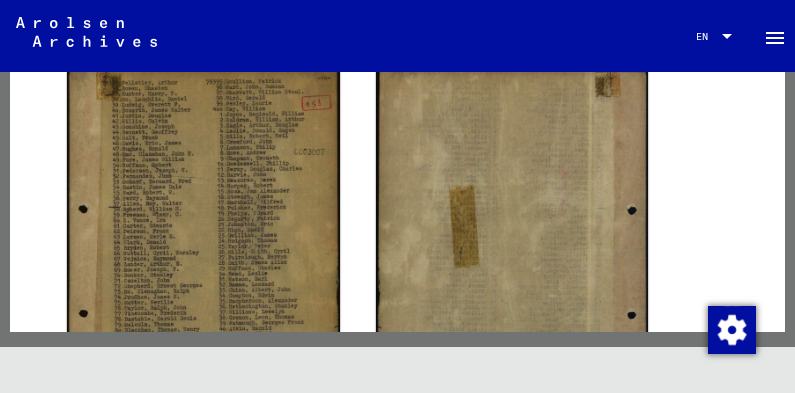 scroll, scrollTop: 449, scrollLeft: 0, axis: vertical 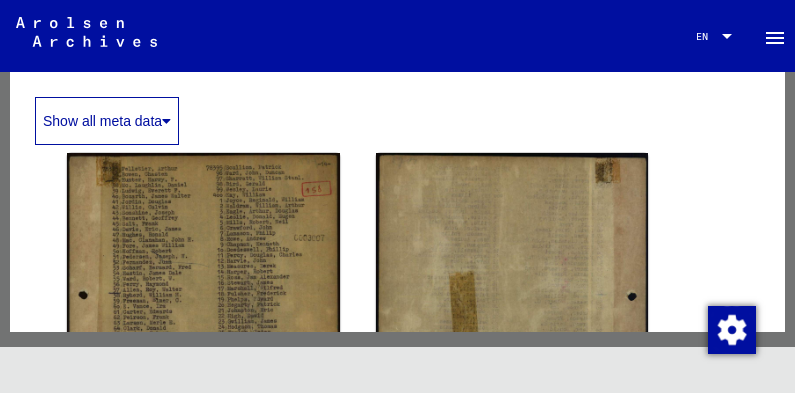click on "1 Incarceration Documents   /   1.1 Camps and Ghettos   /   1.1.5 Buchenwald Concentration Camp   /   [TECHNICAL_ID] List Material Buchenwald   /   Reports detailing changes concerning prisoners in Concentration [GEOGRAPHIC_DATA] (men), 1944   /  Part VIII, [DATE] - [DATE] Reference Code 8012577 Creation Date [DATE] - [DATE] Number of documents 211 Scope and content The order of the information in the reports detailing changes changes      slightly over the period of existence of the Concentration Camp. The      prisoner number, name, first name and most of the times the reason for      incarceration, block number or branch camp were recorded in the lists. As      an attachment to the reports detailing changes there are documents by the      "Effektenverwalter" (administrator of personal effects) about the prisoner      numbers which were assigned anew. Show all meta data  DocID: 5283464 DocID: 5283464 ← Déplacement vers la gauche → Déplacement vers la droite ↑ Déplacement vers le haut +" 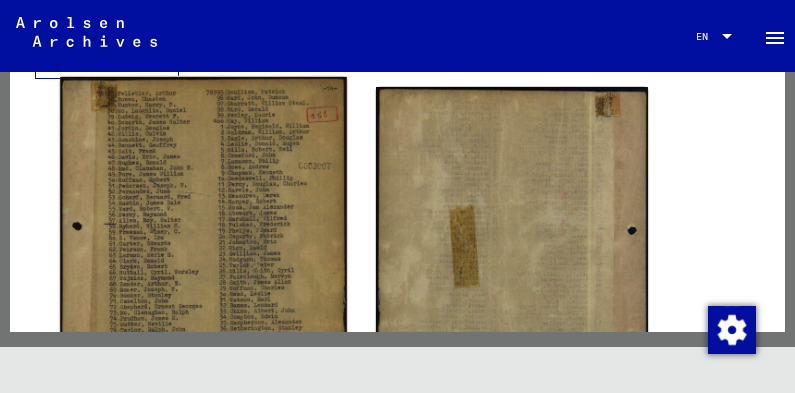 scroll, scrollTop: 499, scrollLeft: 0, axis: vertical 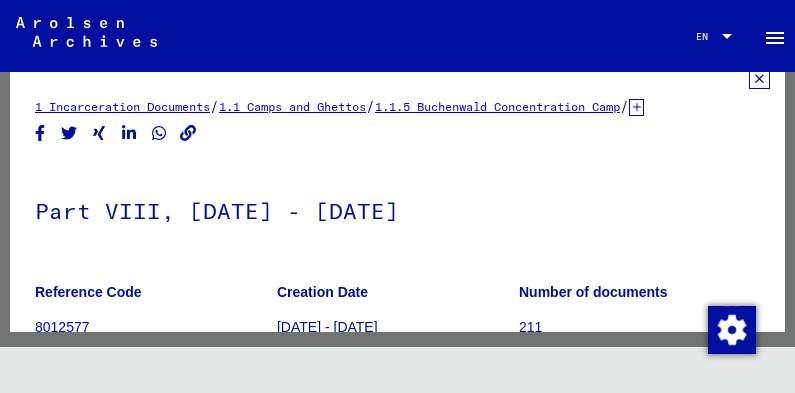 click 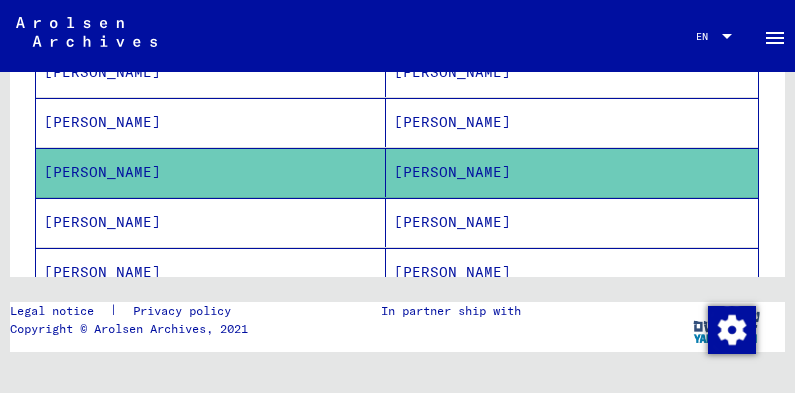 scroll, scrollTop: 650, scrollLeft: 0, axis: vertical 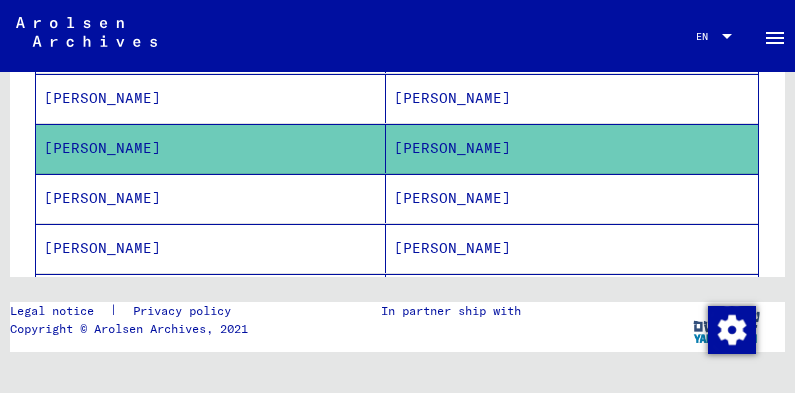 click on "[PERSON_NAME]" at bounding box center (211, 248) 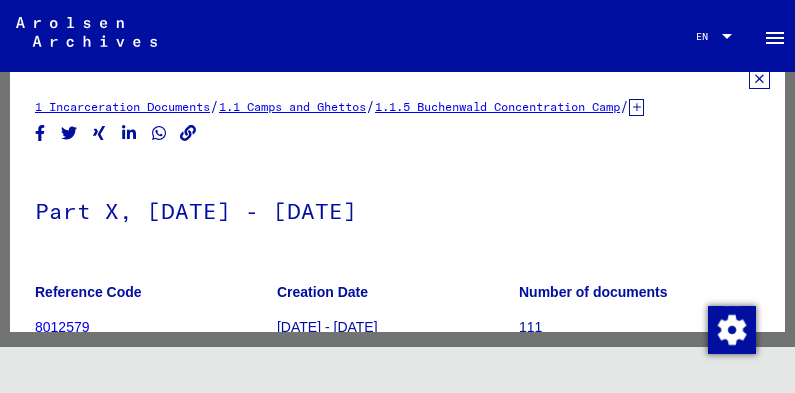scroll, scrollTop: 0, scrollLeft: 0, axis: both 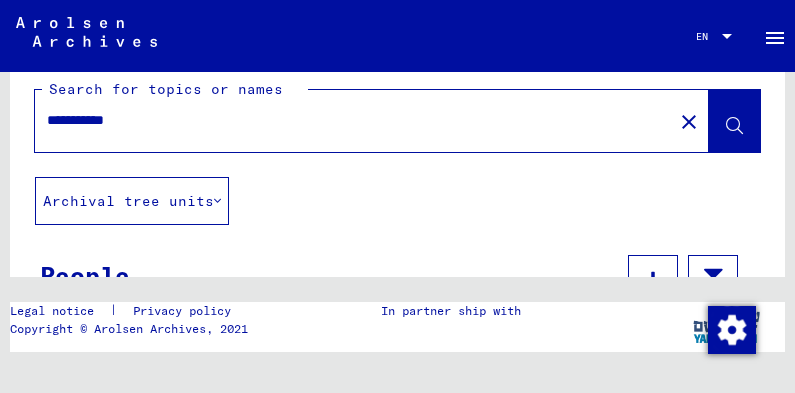 click on "**********" 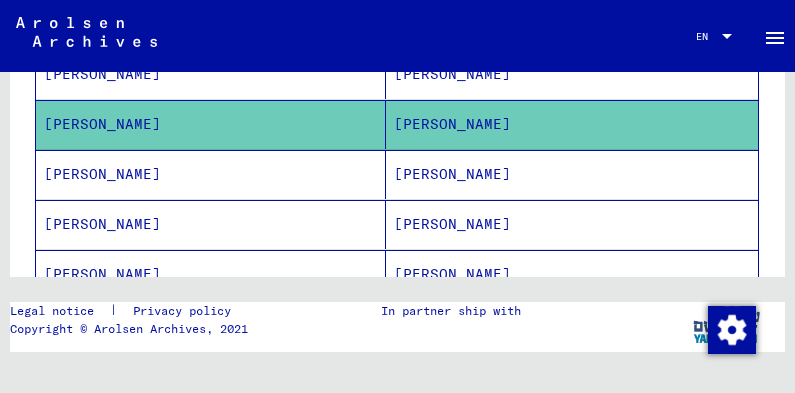 scroll, scrollTop: 740, scrollLeft: 0, axis: vertical 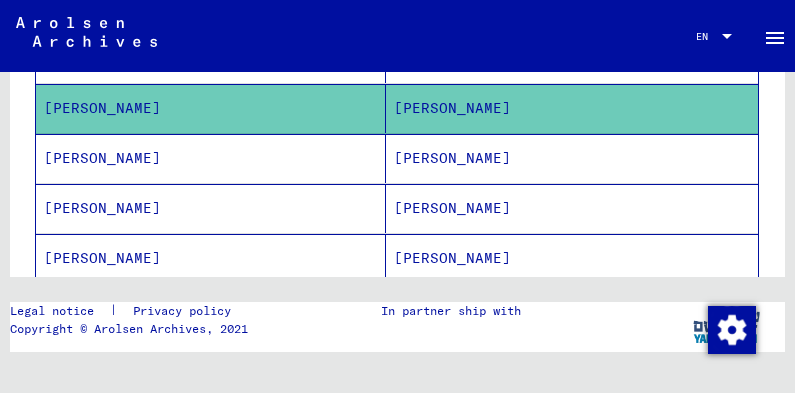 click on "[PERSON_NAME]" at bounding box center (211, 208) 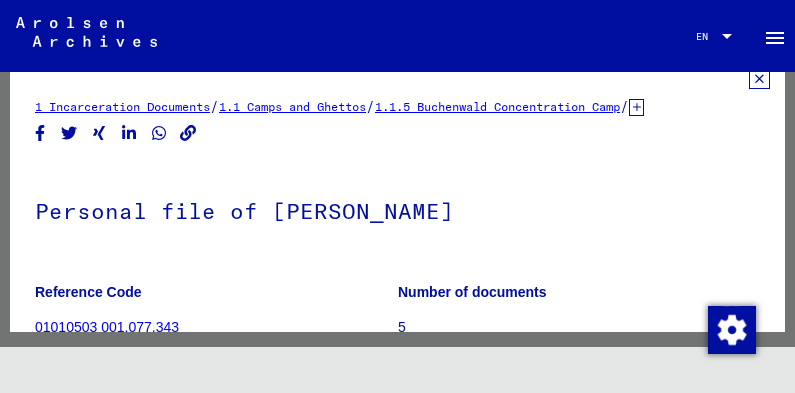 scroll, scrollTop: 0, scrollLeft: 0, axis: both 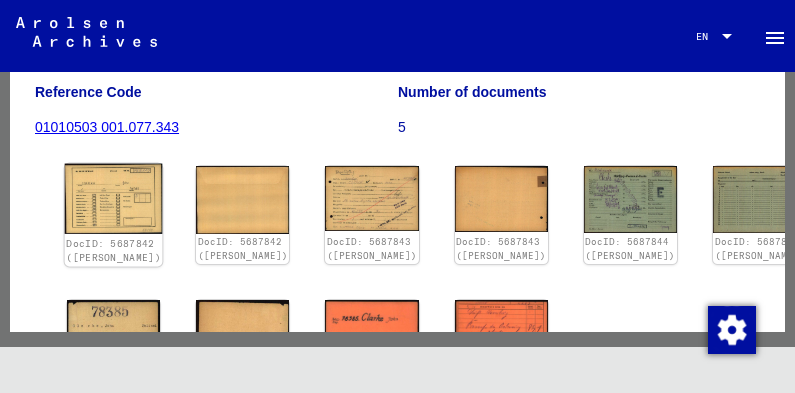 click 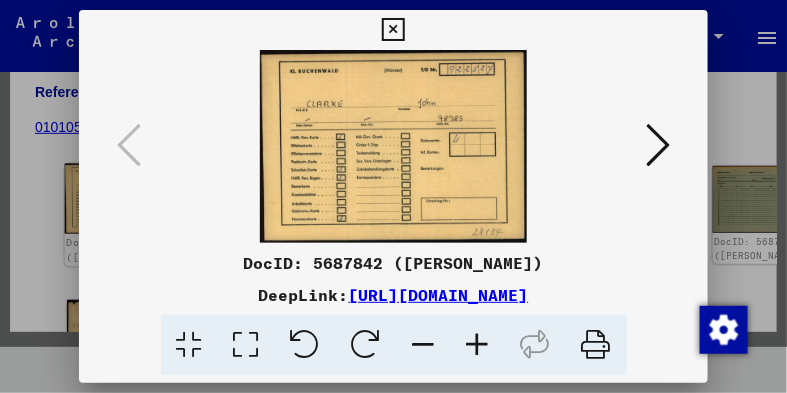 click at bounding box center [394, 146] 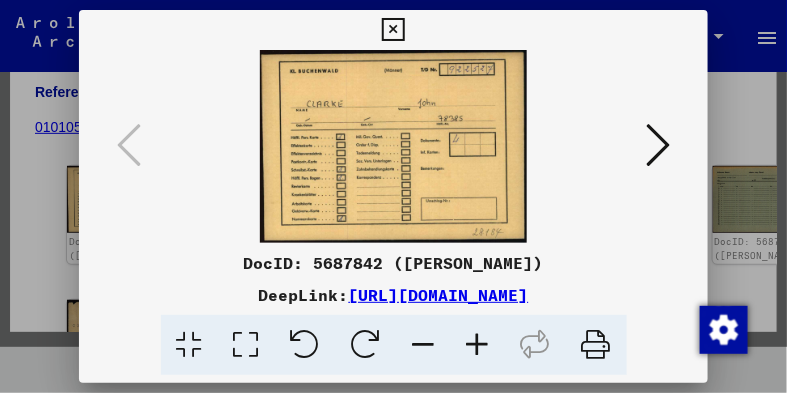 click at bounding box center [393, 196] 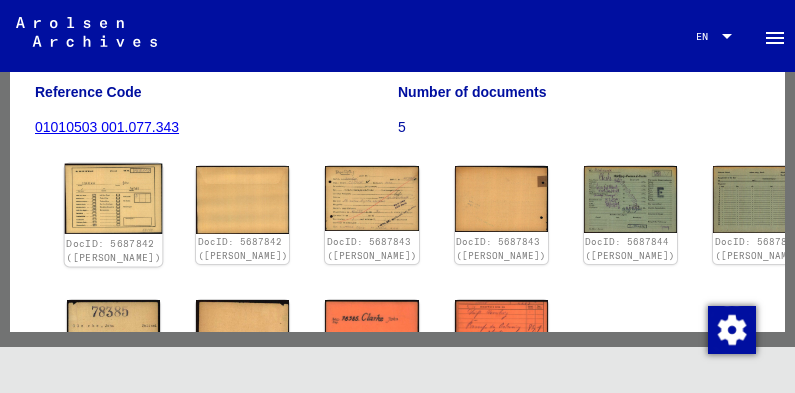 click 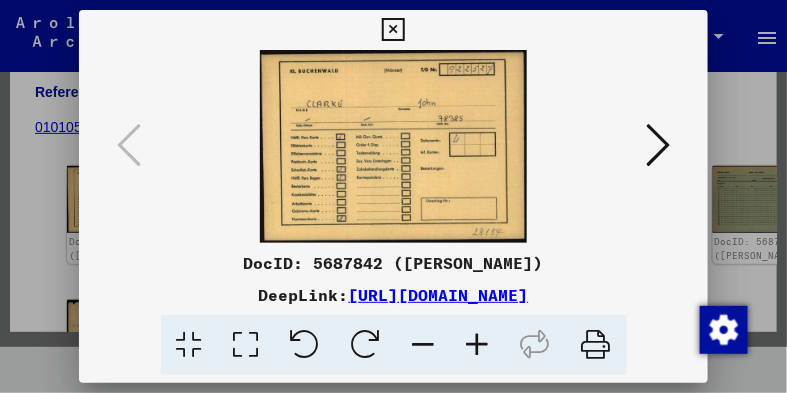 click at bounding box center (394, 146) 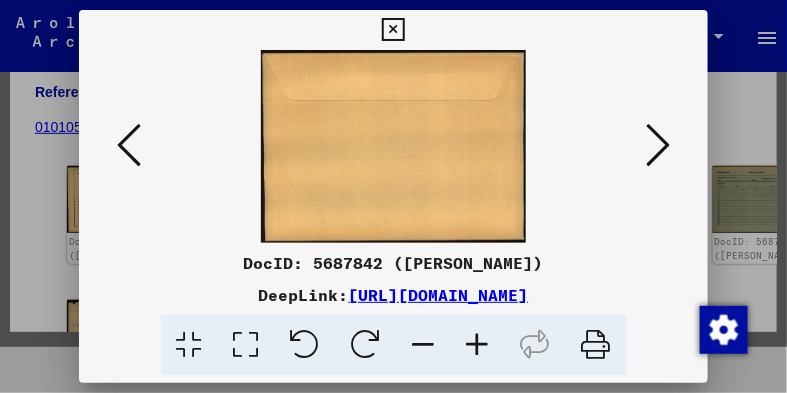 click on "DocID: 5687842 ([PERSON_NAME])" at bounding box center [394, 263] 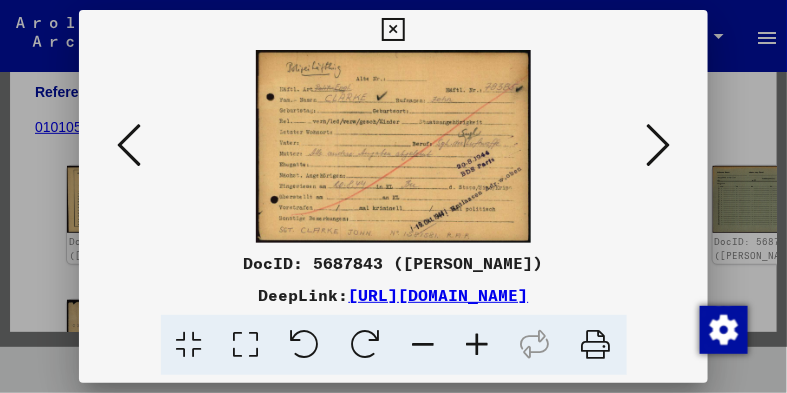 click at bounding box center [478, 345] 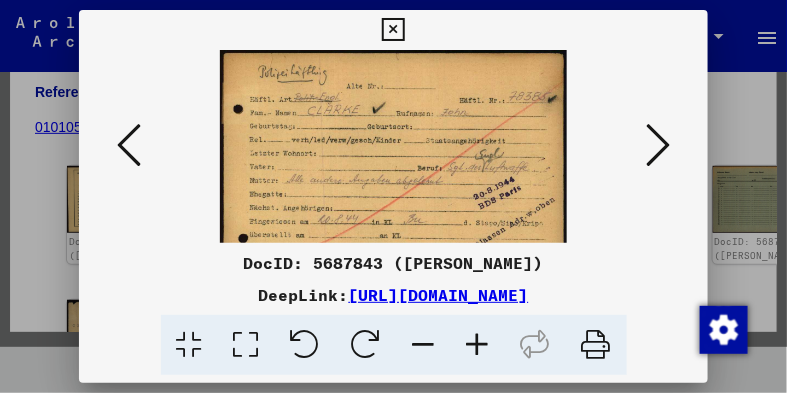 click at bounding box center [478, 345] 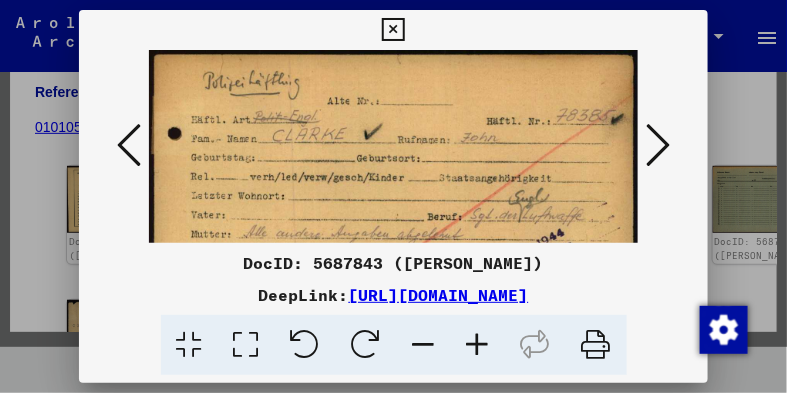 click at bounding box center [478, 345] 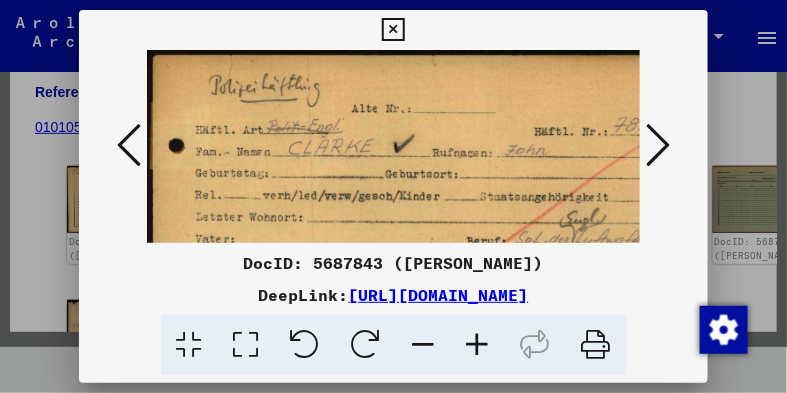 scroll, scrollTop: 0, scrollLeft: 61, axis: horizontal 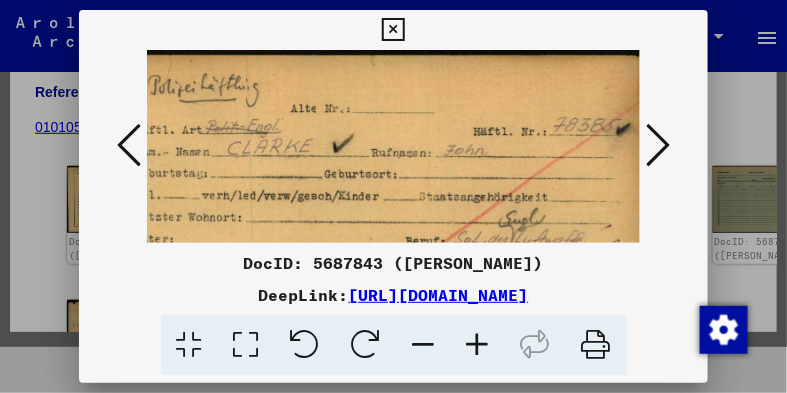 click at bounding box center (366, 246) 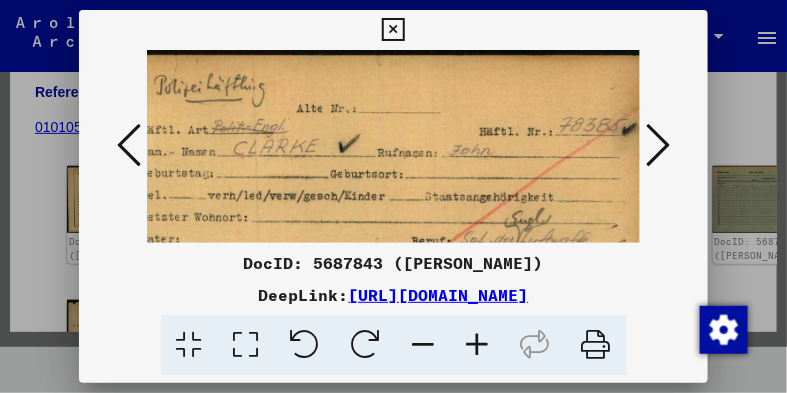 click at bounding box center (372, 246) 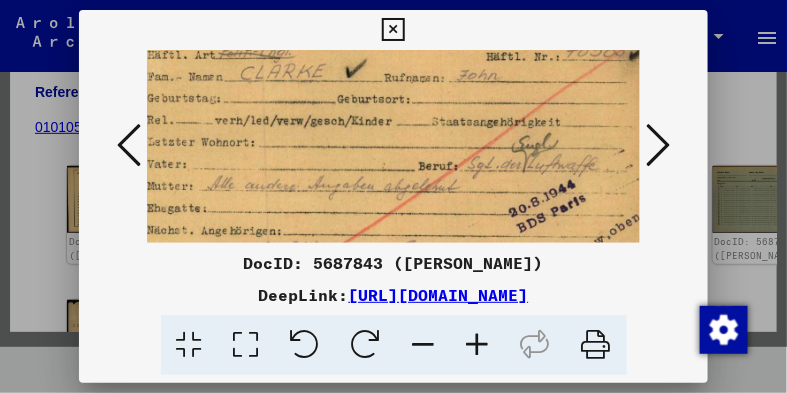 drag, startPoint x: 378, startPoint y: 155, endPoint x: 385, endPoint y: 80, distance: 75.32596 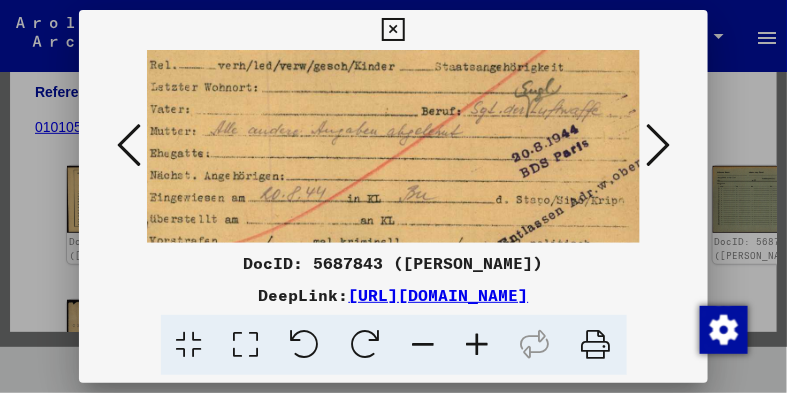 scroll, scrollTop: 135, scrollLeft: 45, axis: both 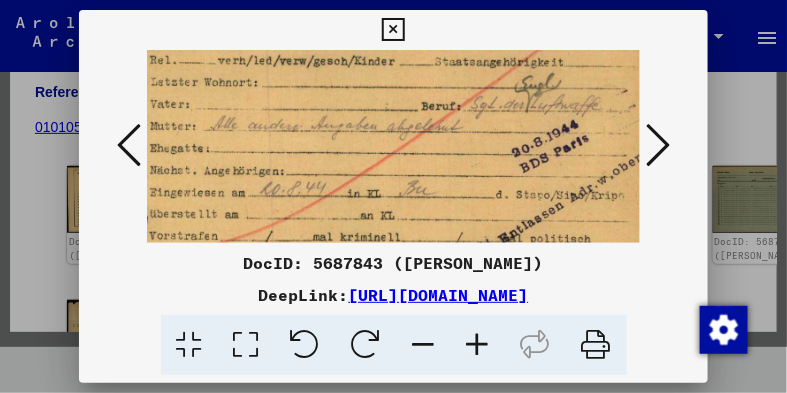 drag, startPoint x: 382, startPoint y: 163, endPoint x: 385, endPoint y: 103, distance: 60.074955 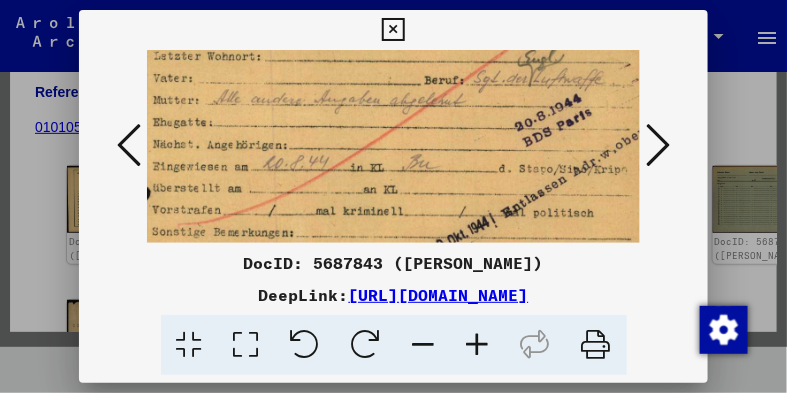 scroll, scrollTop: 172, scrollLeft: 40, axis: both 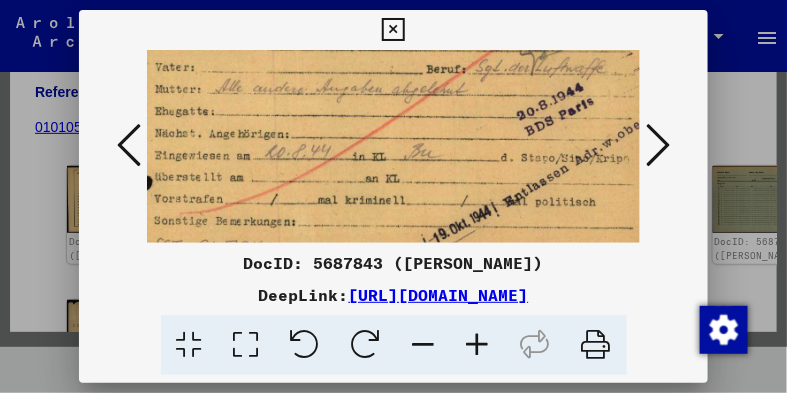 drag, startPoint x: 381, startPoint y: 167, endPoint x: 386, endPoint y: 130, distance: 37.336308 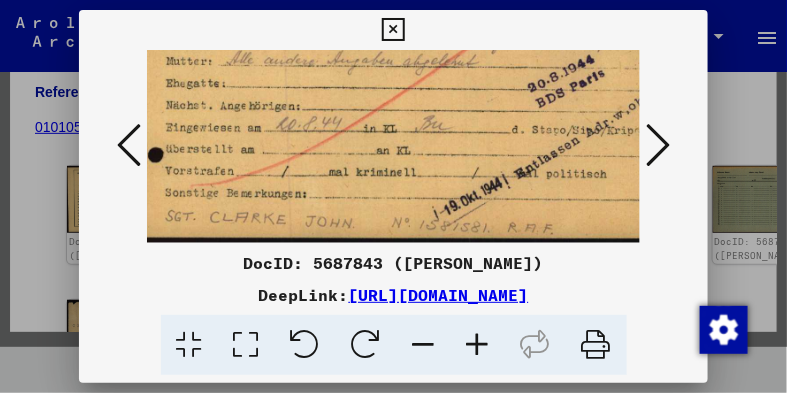 scroll, scrollTop: 200, scrollLeft: 28, axis: both 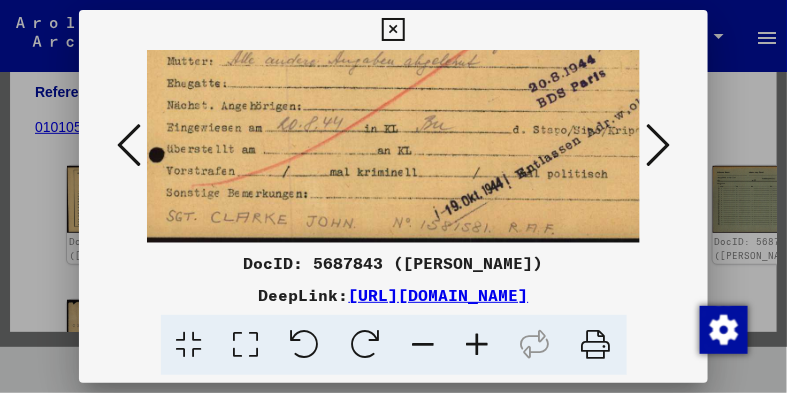 drag, startPoint x: 422, startPoint y: 173, endPoint x: 434, endPoint y: 135, distance: 39.849716 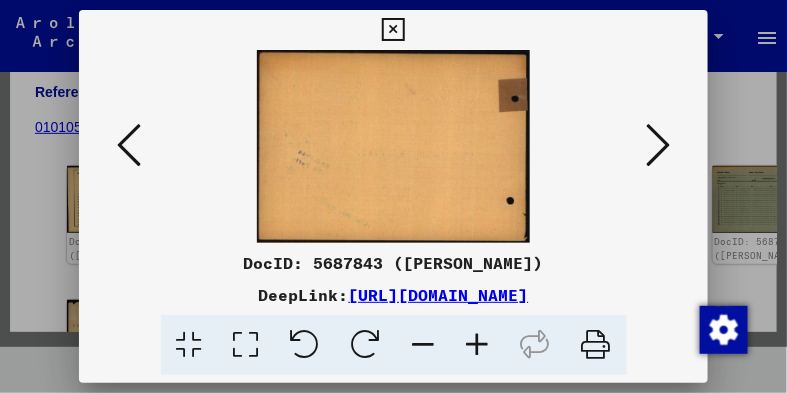 scroll, scrollTop: 0, scrollLeft: 0, axis: both 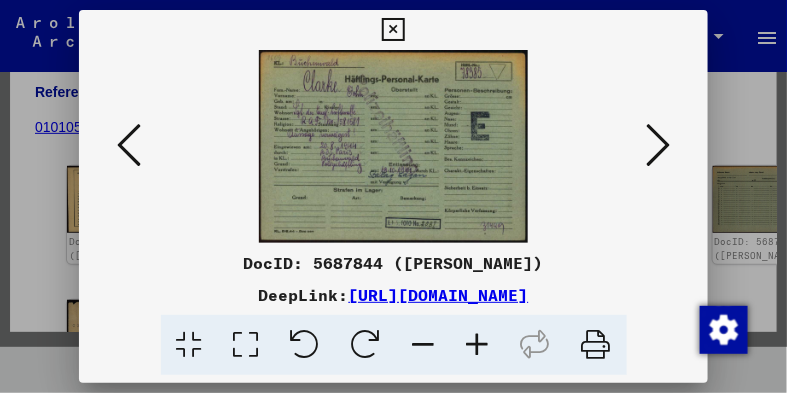 click at bounding box center [478, 345] 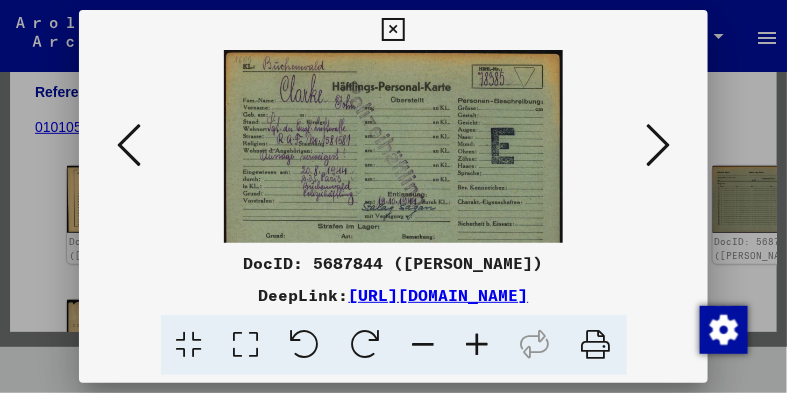 click at bounding box center [478, 345] 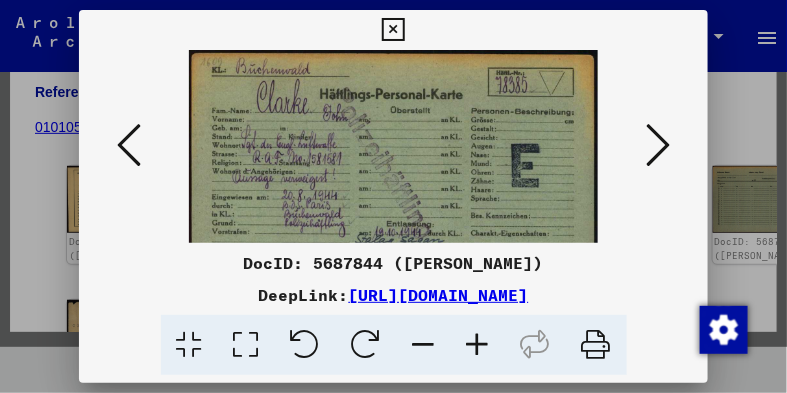 click at bounding box center [478, 345] 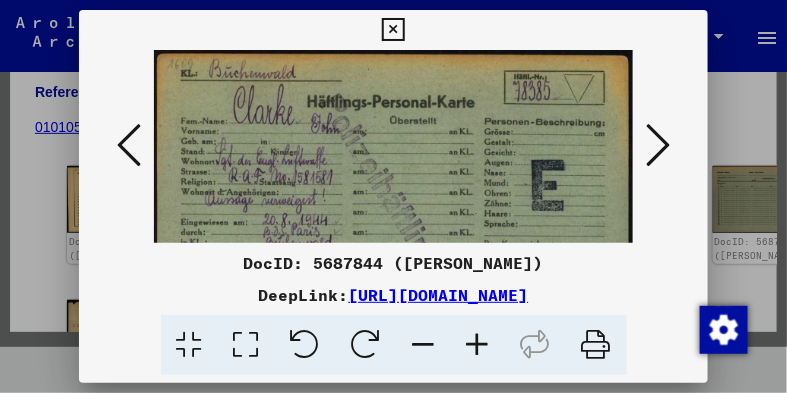 click at bounding box center (478, 345) 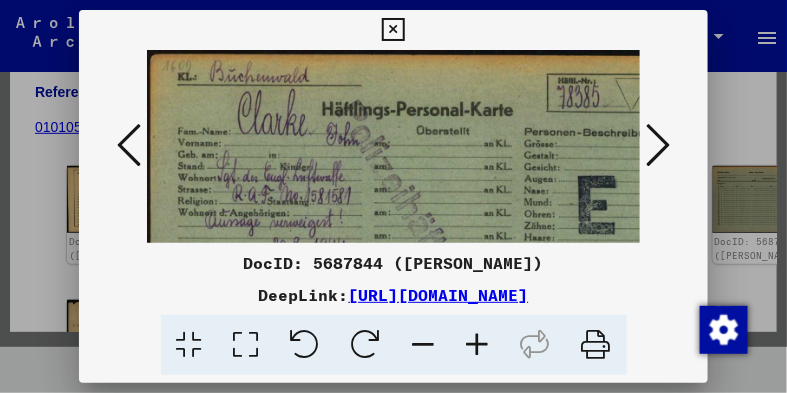 click at bounding box center [478, 345] 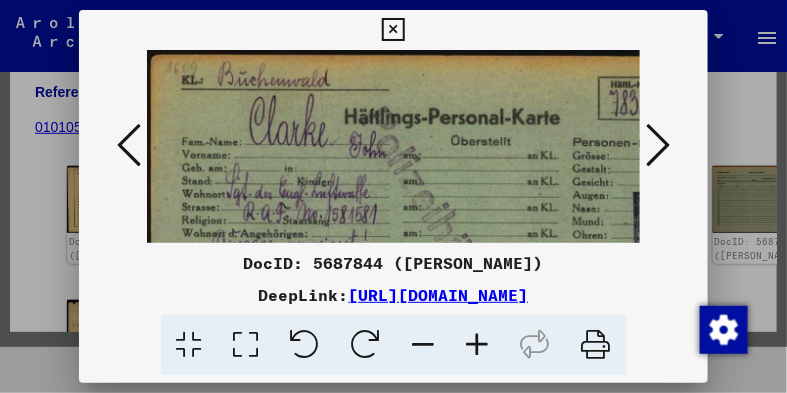 click at bounding box center [478, 345] 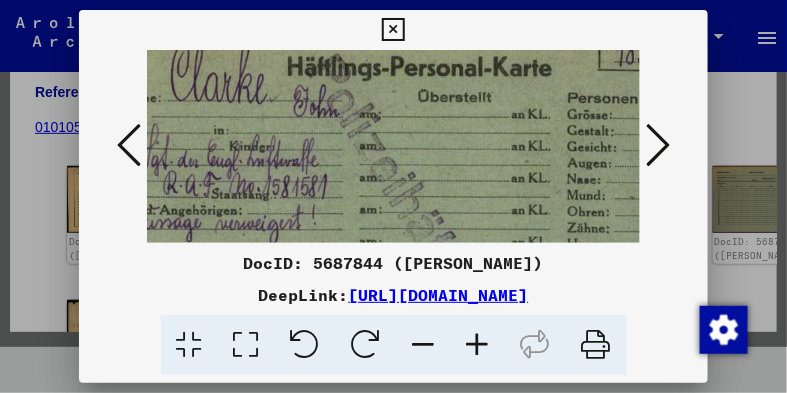 scroll, scrollTop: 76, scrollLeft: 95, axis: both 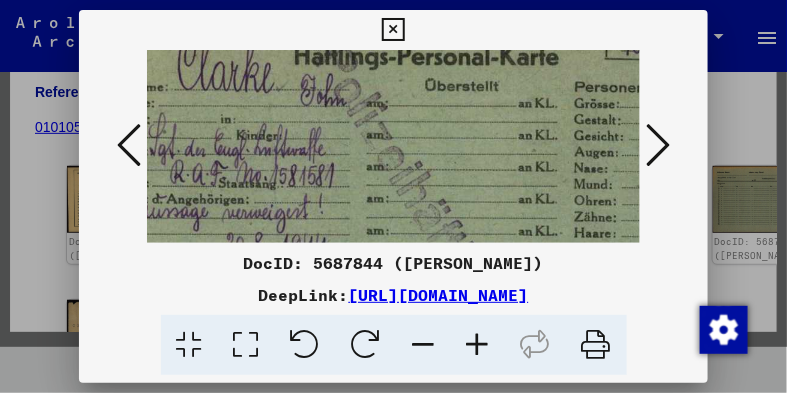 drag, startPoint x: 411, startPoint y: 186, endPoint x: 379, endPoint y: 110, distance: 82.46211 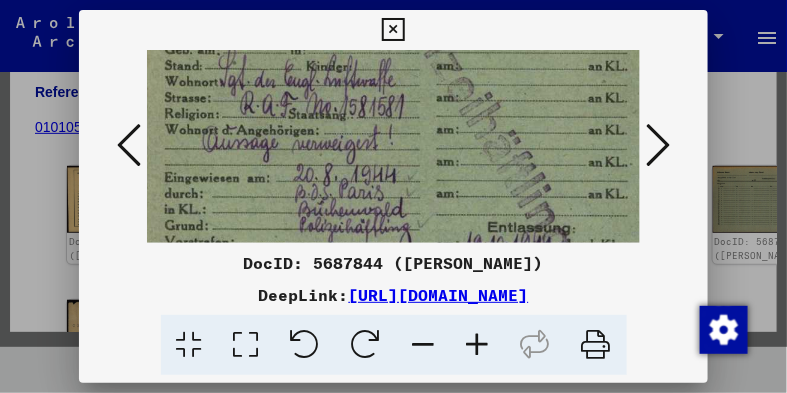 scroll, scrollTop: 158, scrollLeft: 25, axis: both 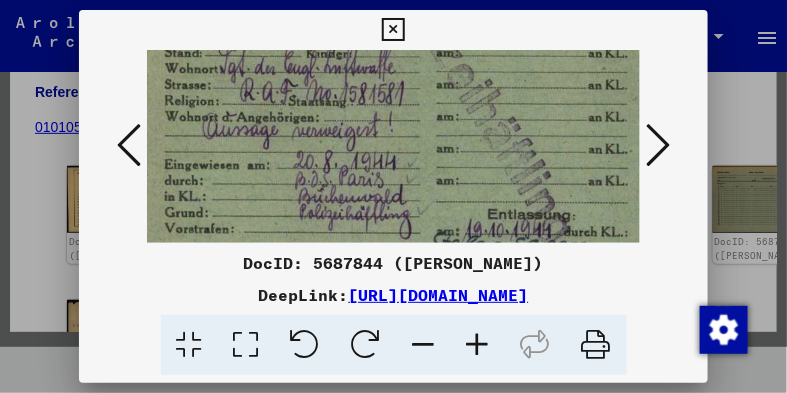 drag, startPoint x: 362, startPoint y: 178, endPoint x: 432, endPoint y: 96, distance: 107.81466 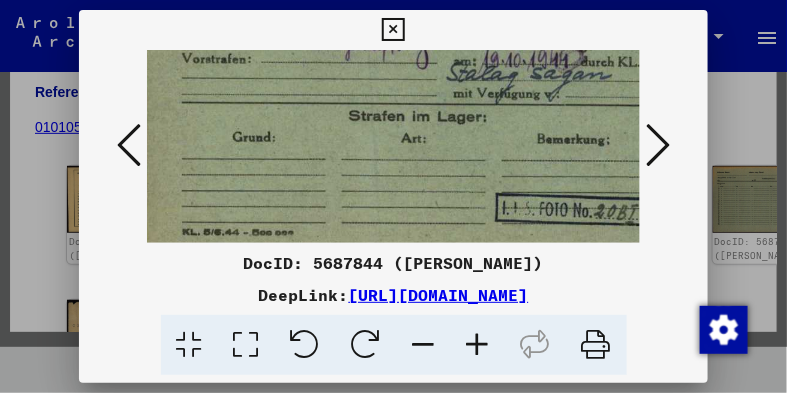 drag, startPoint x: 418, startPoint y: 177, endPoint x: 435, endPoint y: 7, distance: 170.84789 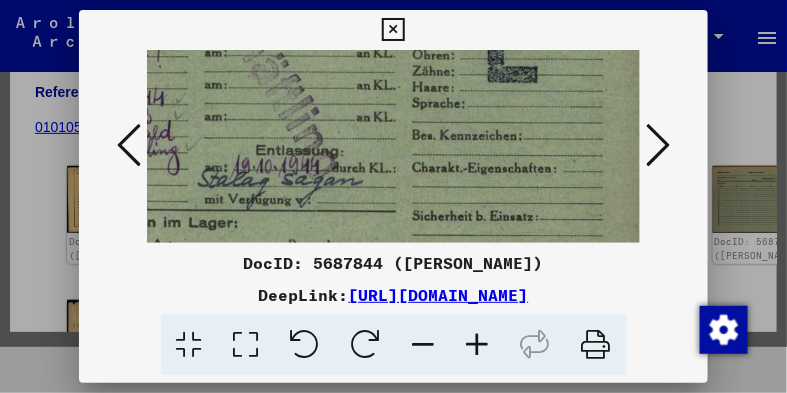 drag, startPoint x: 432, startPoint y: 105, endPoint x: 115, endPoint y: 175, distance: 324.63672 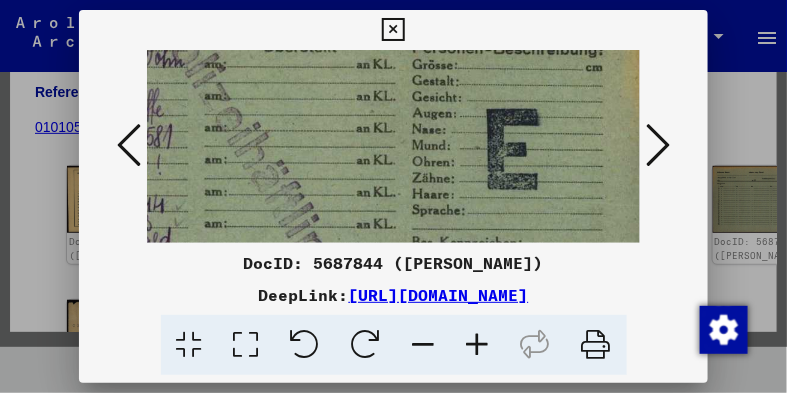 drag, startPoint x: 263, startPoint y: 168, endPoint x: 218, endPoint y: 275, distance: 116.07756 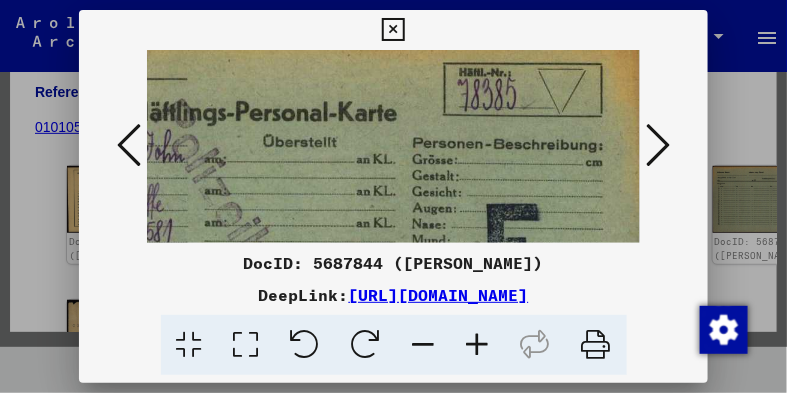 drag, startPoint x: 316, startPoint y: 171, endPoint x: 302, endPoint y: 254, distance: 84.17244 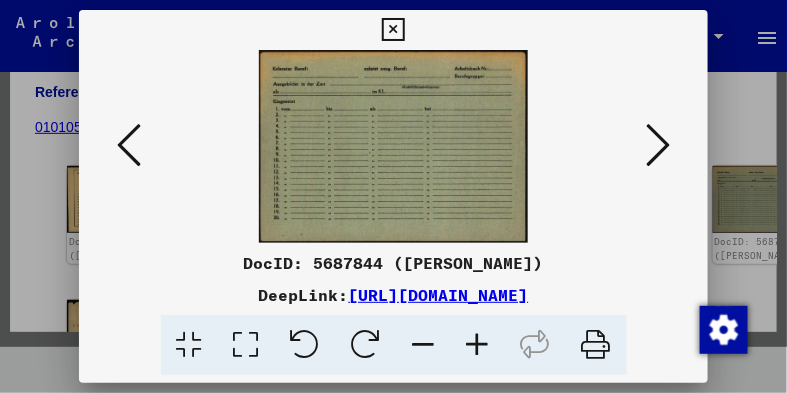 scroll, scrollTop: 0, scrollLeft: 0, axis: both 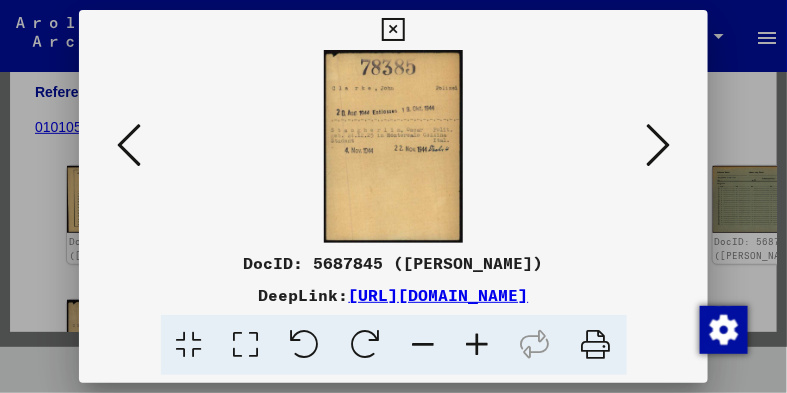 click at bounding box center [478, 345] 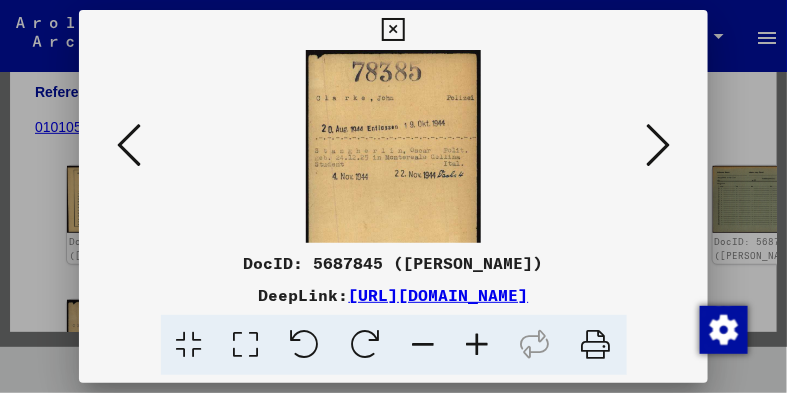 click at bounding box center (478, 345) 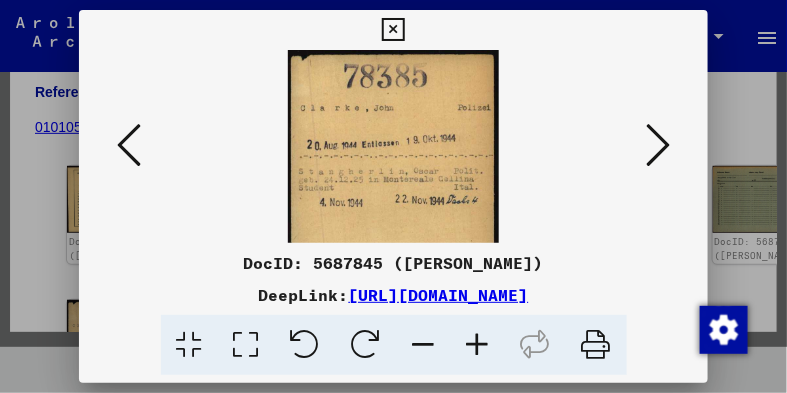 click at bounding box center [478, 345] 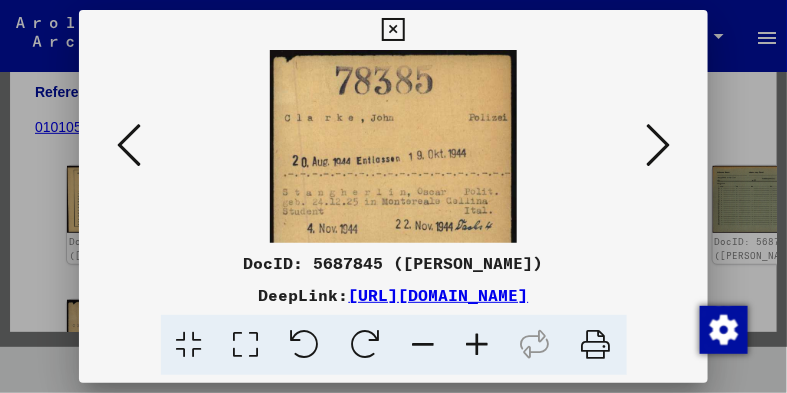 click at bounding box center [478, 345] 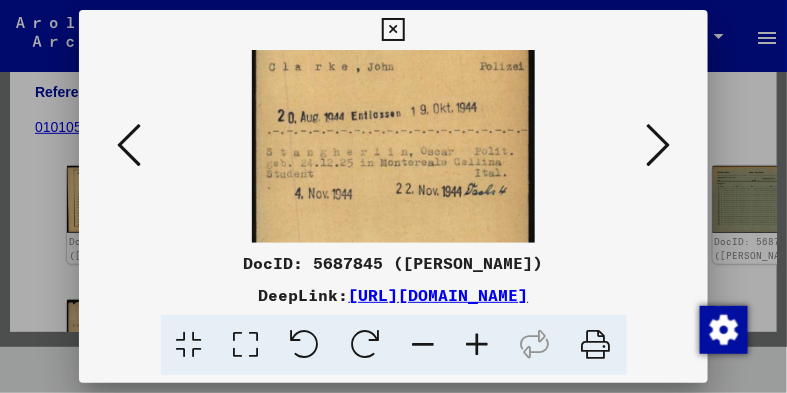 scroll, scrollTop: 64, scrollLeft: 0, axis: vertical 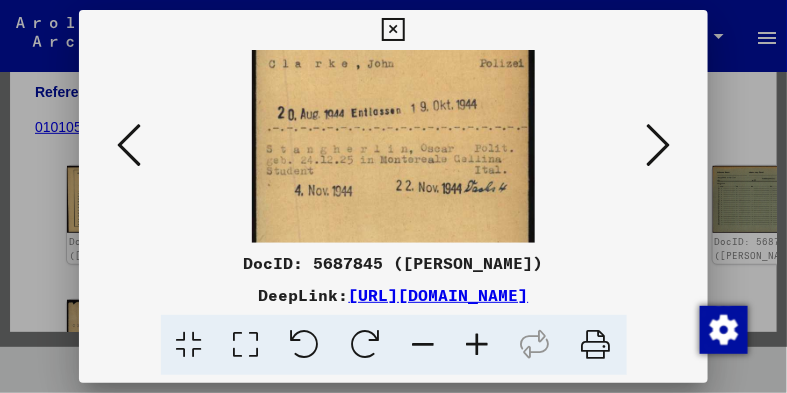 drag, startPoint x: 412, startPoint y: 199, endPoint x: 401, endPoint y: 135, distance: 64.93843 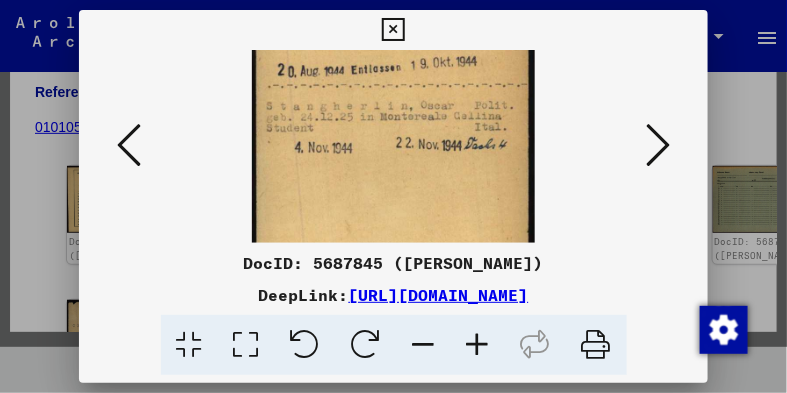 scroll, scrollTop: 105, scrollLeft: 0, axis: vertical 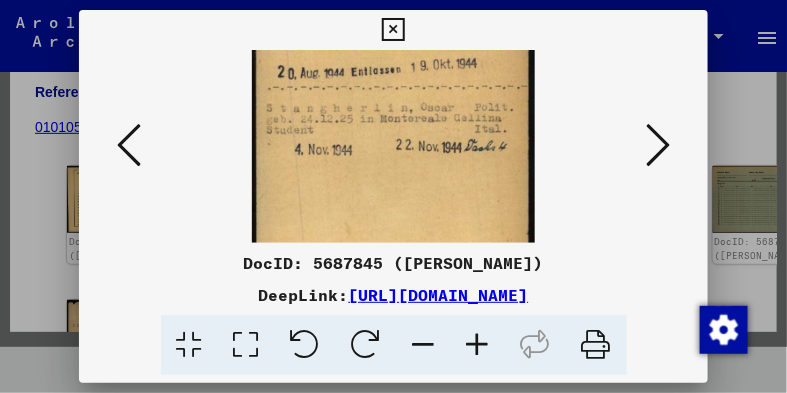 drag, startPoint x: 384, startPoint y: 129, endPoint x: 353, endPoint y: 102, distance: 41.109608 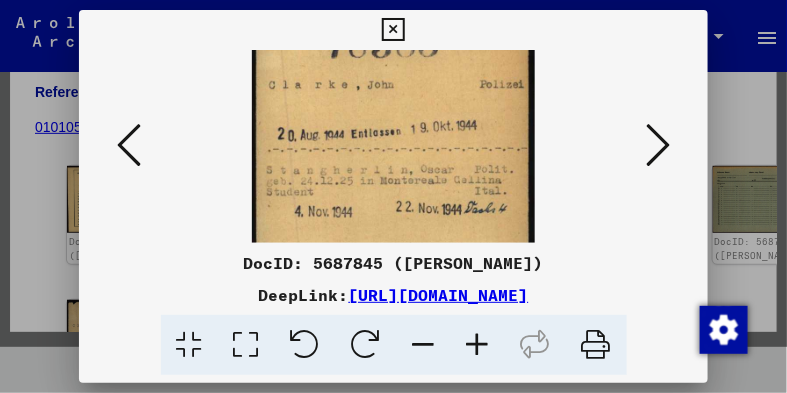 scroll, scrollTop: 32, scrollLeft: 0, axis: vertical 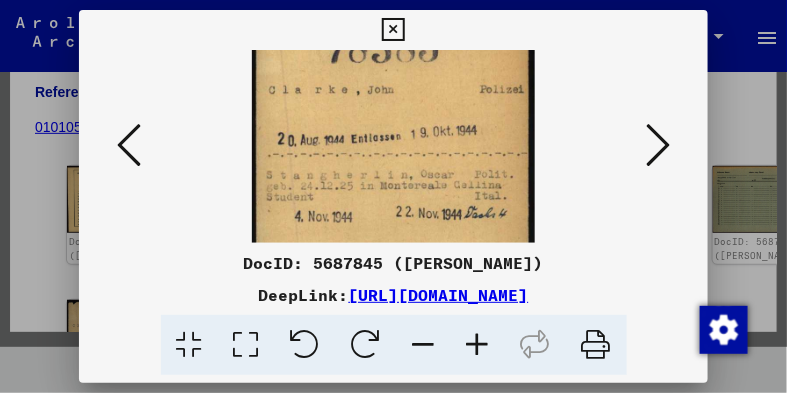 drag, startPoint x: 373, startPoint y: 118, endPoint x: 380, endPoint y: 185, distance: 67.36468 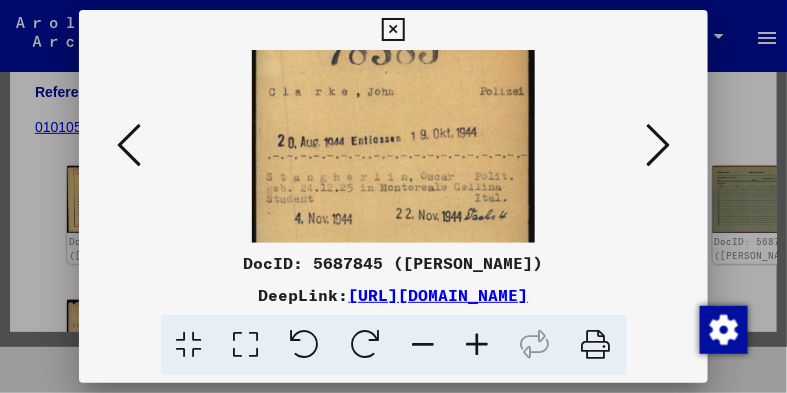 click at bounding box center [393, 210] 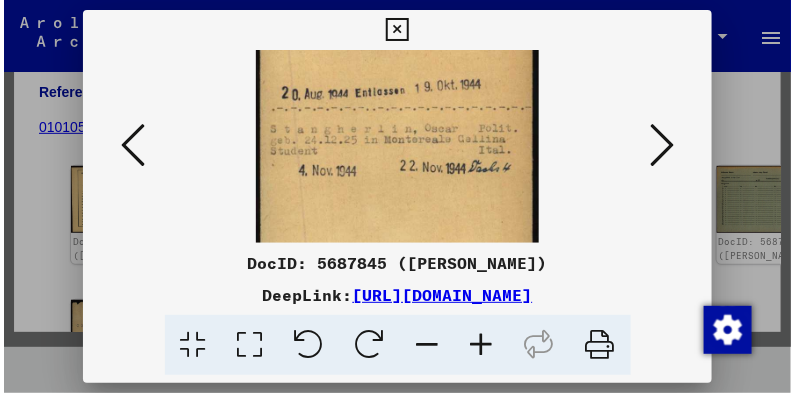 scroll, scrollTop: 83, scrollLeft: 0, axis: vertical 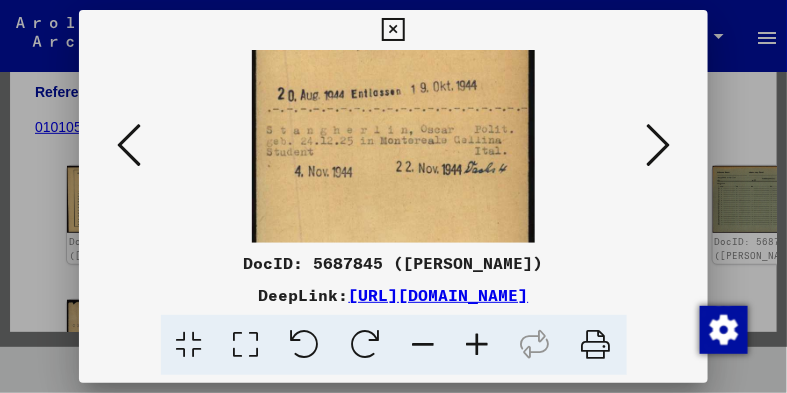 drag, startPoint x: 372, startPoint y: 158, endPoint x: 357, endPoint y: 113, distance: 47.434166 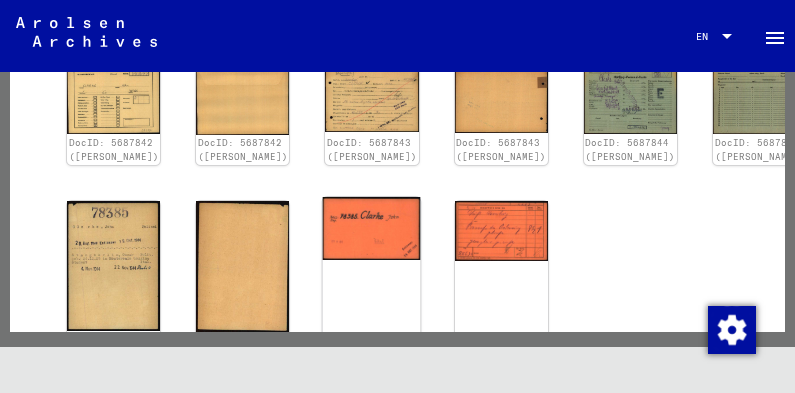 scroll, scrollTop: 300, scrollLeft: 0, axis: vertical 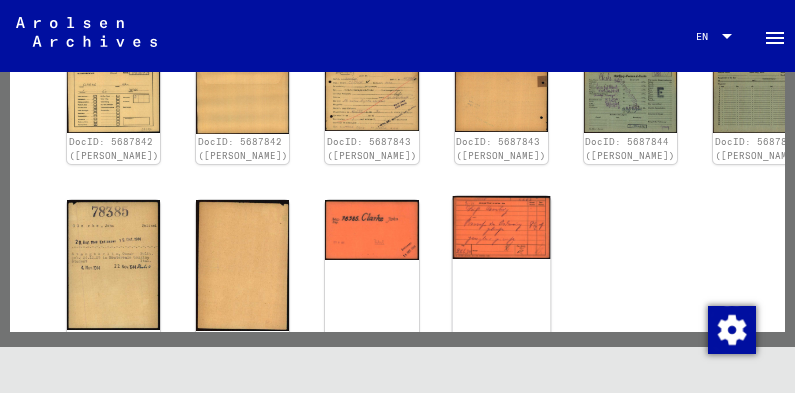 click 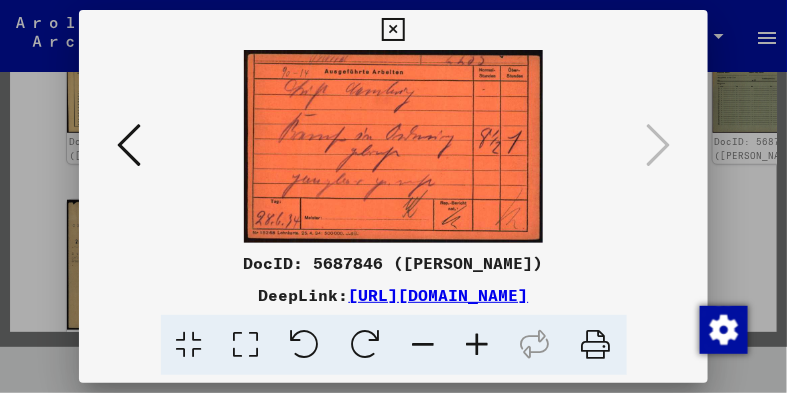click at bounding box center [393, 30] 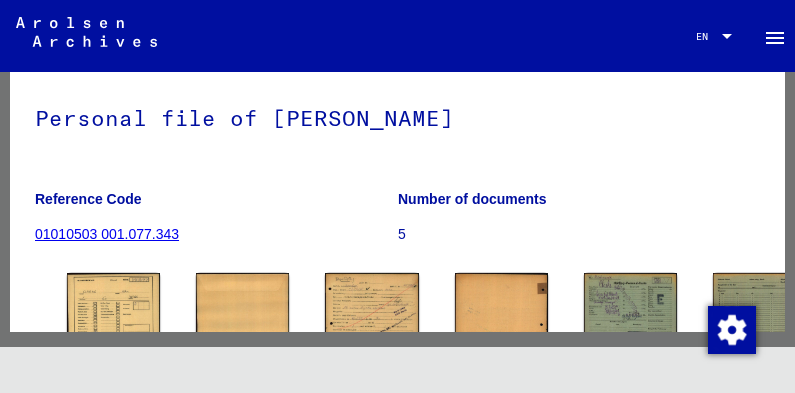 scroll, scrollTop: 0, scrollLeft: 0, axis: both 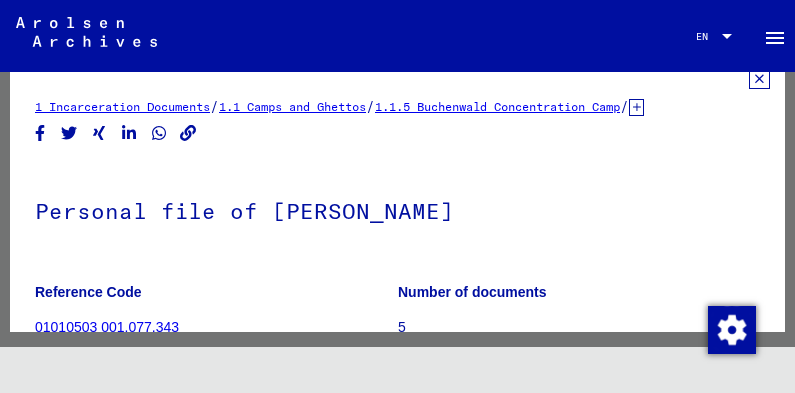 click 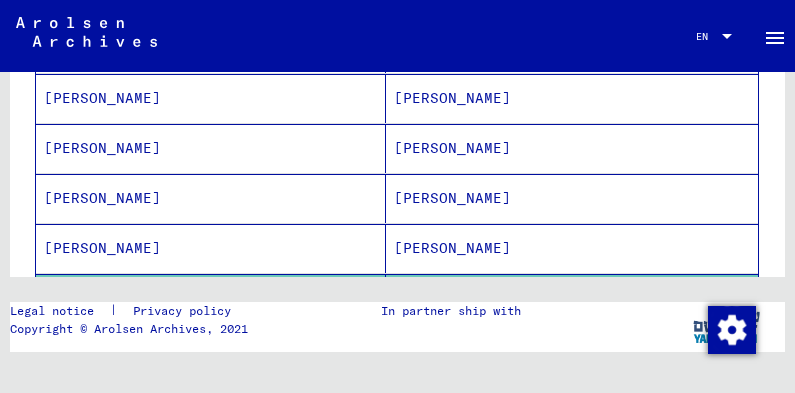 scroll, scrollTop: 750, scrollLeft: 0, axis: vertical 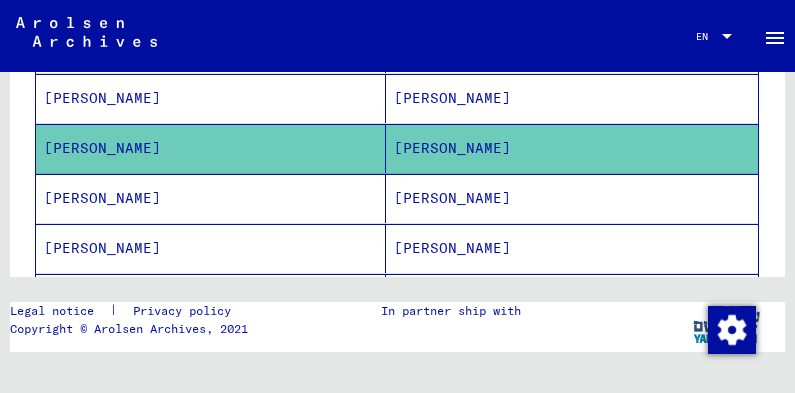 click on "[PERSON_NAME]" at bounding box center [211, 248] 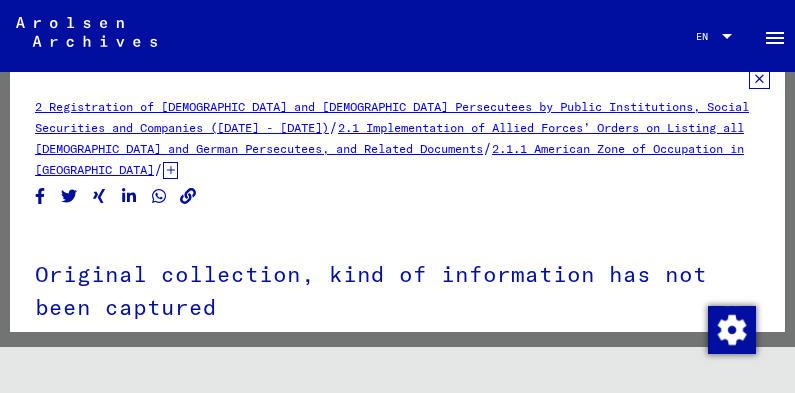 scroll, scrollTop: 0, scrollLeft: 0, axis: both 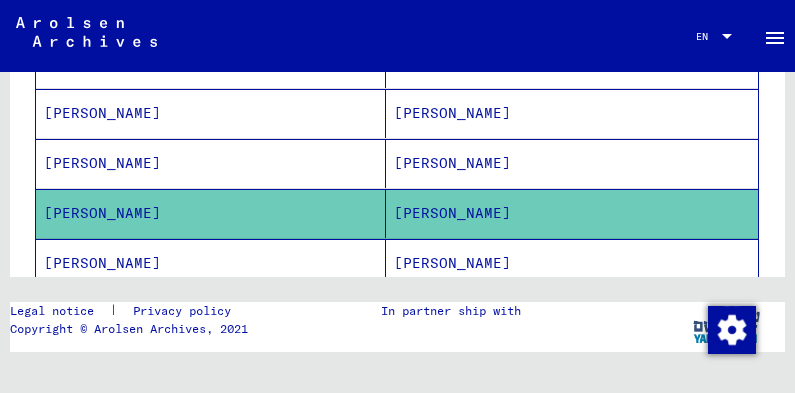 click on "[PERSON_NAME]" at bounding box center (211, 313) 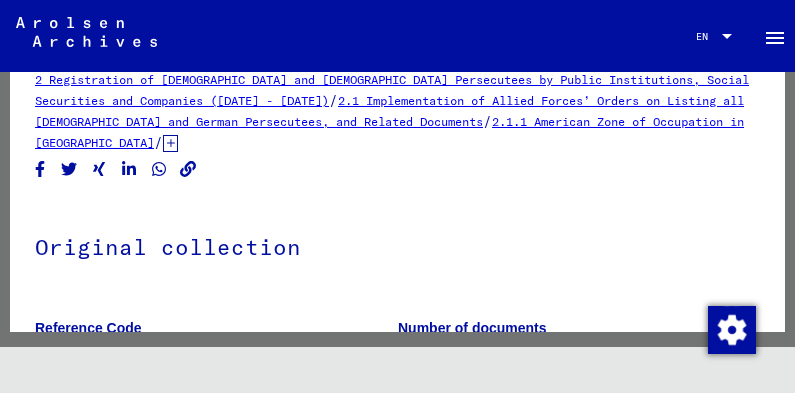 scroll, scrollTop: 0, scrollLeft: 0, axis: both 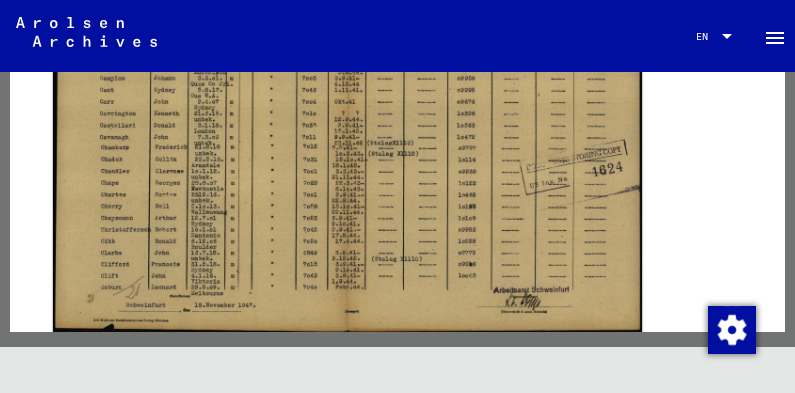 click 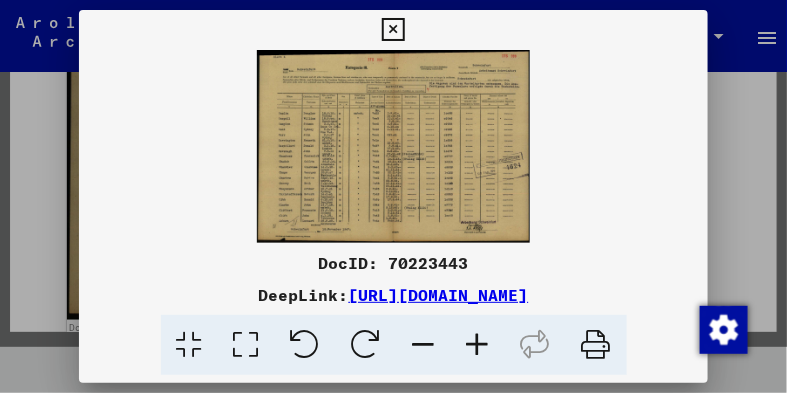 click at bounding box center (478, 345) 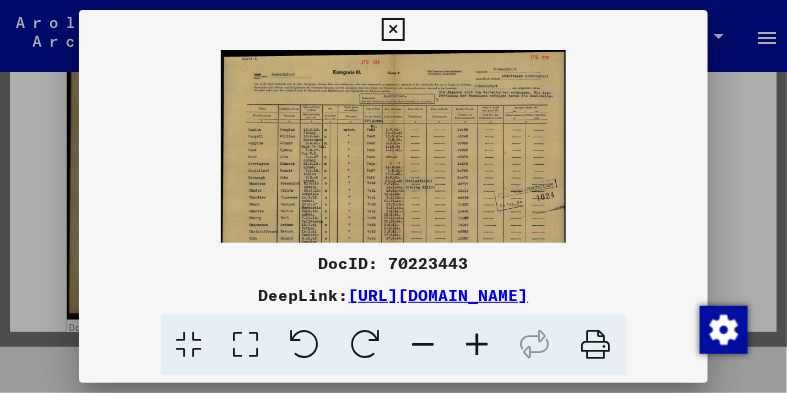 click at bounding box center [478, 345] 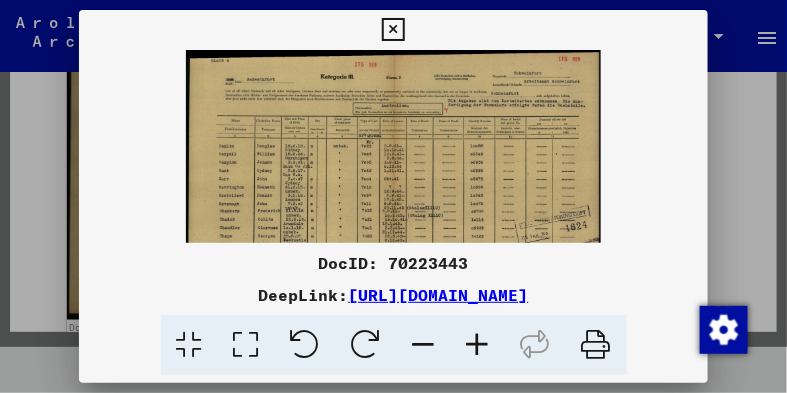 click at bounding box center [478, 345] 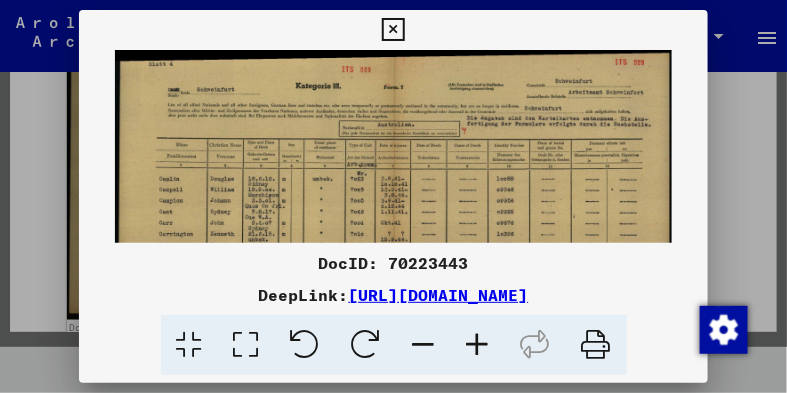 click at bounding box center (478, 345) 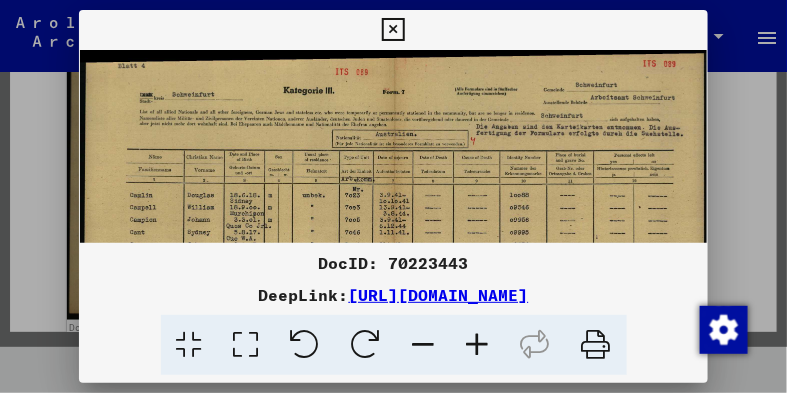 click at bounding box center [478, 345] 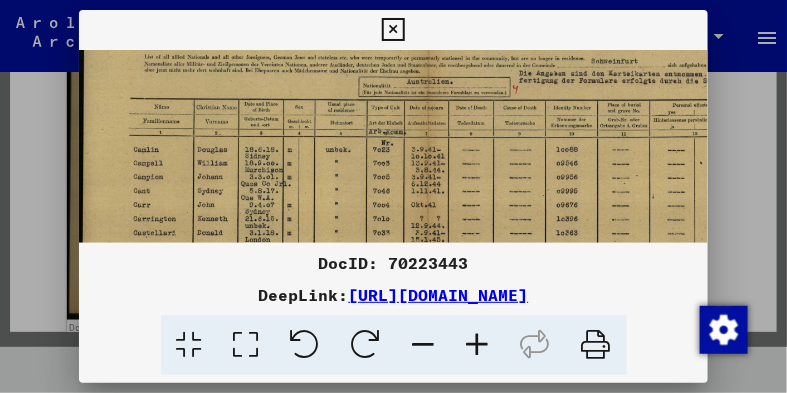 scroll, scrollTop: 63, scrollLeft: 1, axis: both 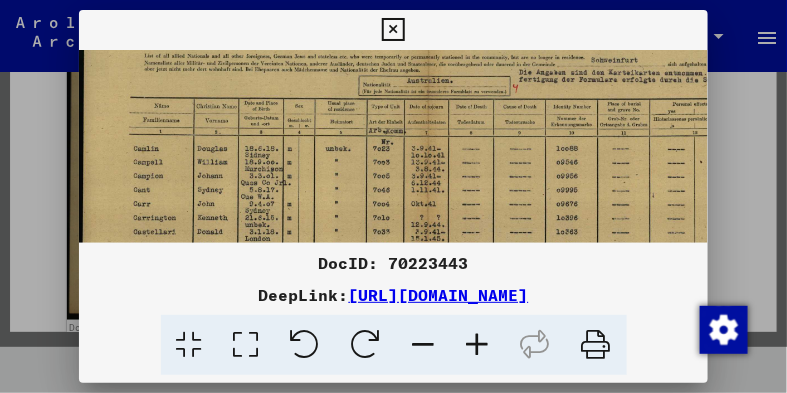drag, startPoint x: 370, startPoint y: 193, endPoint x: 369, endPoint y: 131, distance: 62.008064 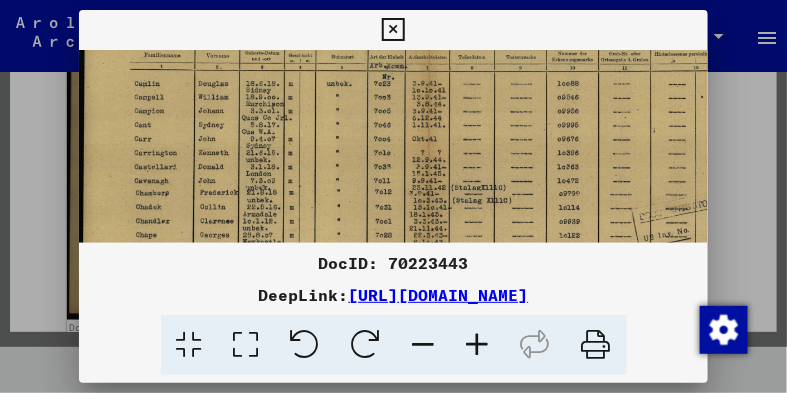 scroll, scrollTop: 143, scrollLeft: 0, axis: vertical 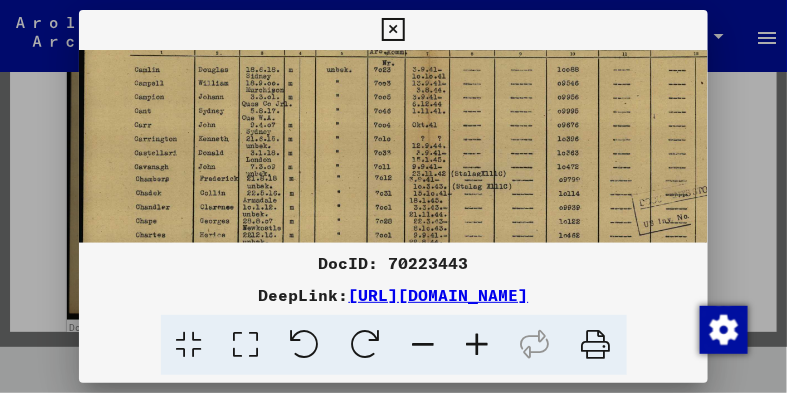 drag, startPoint x: 358, startPoint y: 193, endPoint x: 359, endPoint y: 113, distance: 80.00625 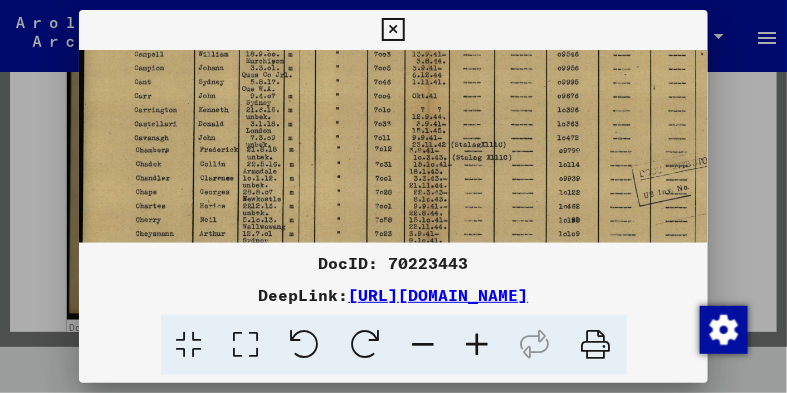 scroll, scrollTop: 202, scrollLeft: 0, axis: vertical 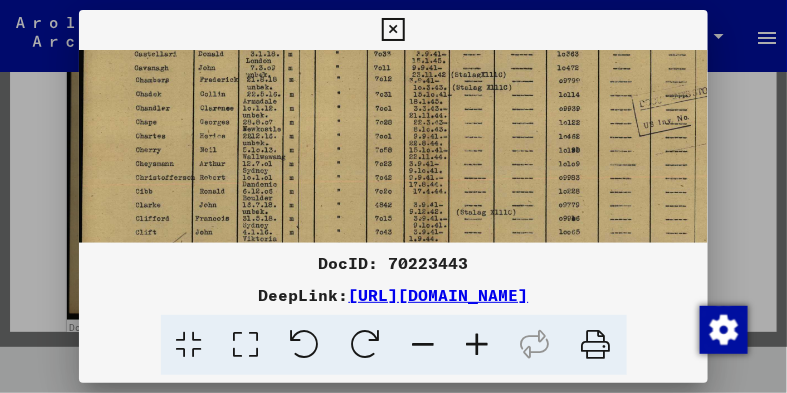 drag, startPoint x: 328, startPoint y: 189, endPoint x: 332, endPoint y: 91, distance: 98.0816 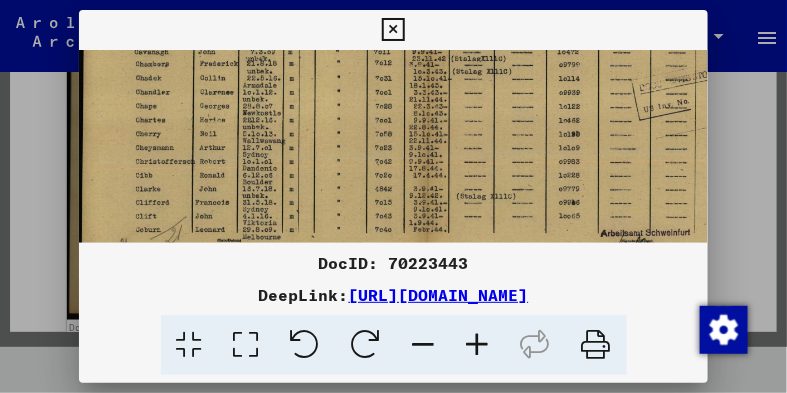 scroll, scrollTop: 269, scrollLeft: 0, axis: vertical 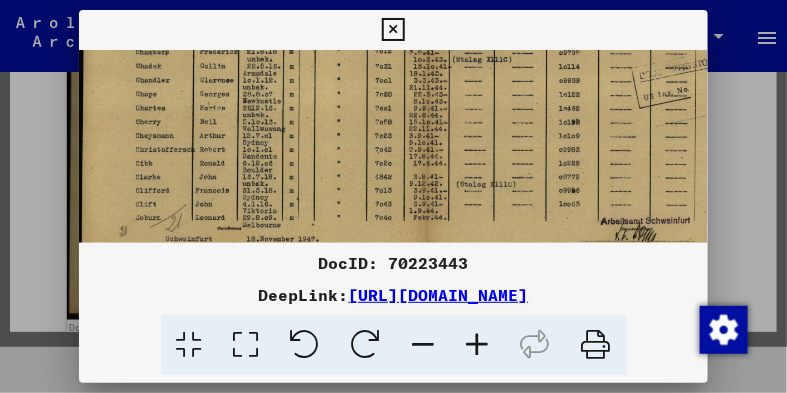 drag, startPoint x: 329, startPoint y: 170, endPoint x: 330, endPoint y: 142, distance: 28.01785 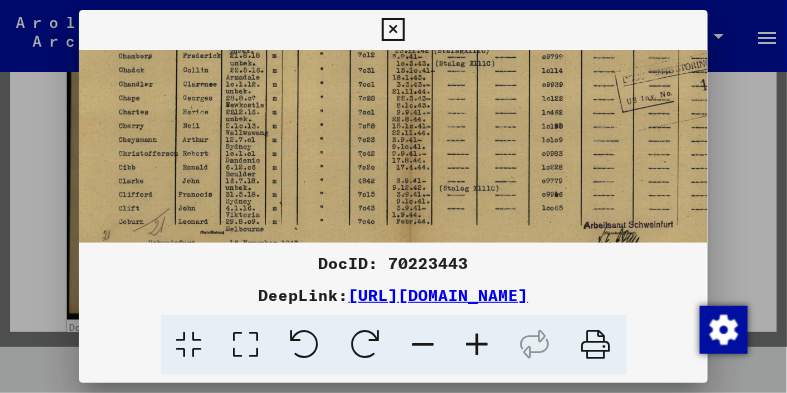 drag, startPoint x: 372, startPoint y: 166, endPoint x: 324, endPoint y: 104, distance: 78.40918 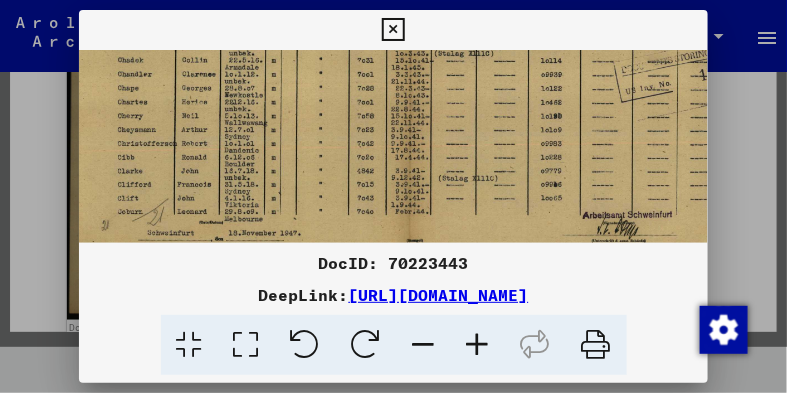 click at bounding box center (410, 21) 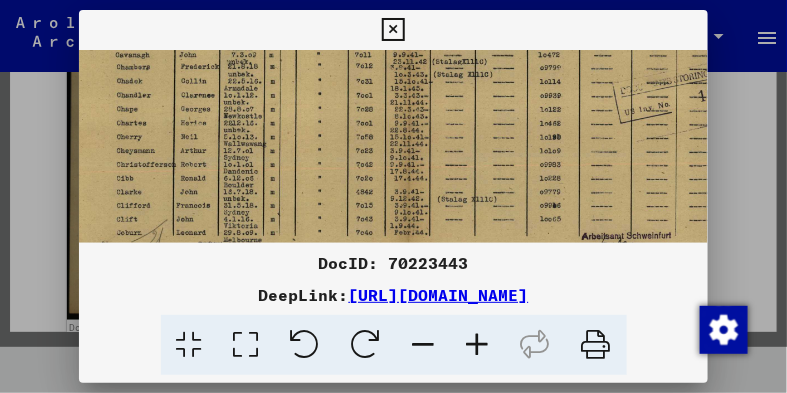 drag, startPoint x: 323, startPoint y: 96, endPoint x: 322, endPoint y: 117, distance: 21.023796 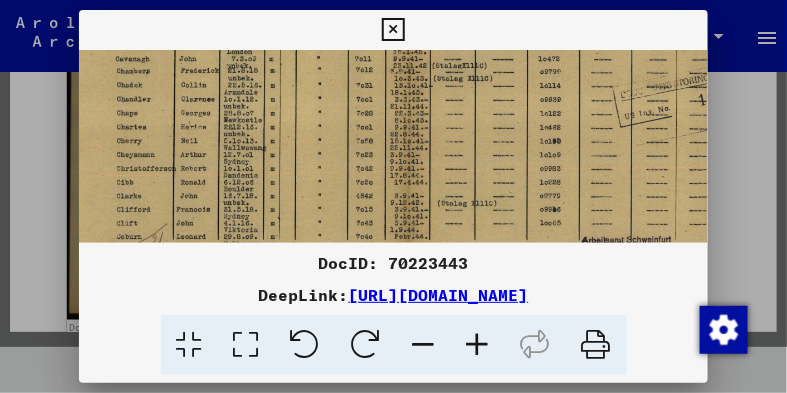 scroll, scrollTop: 245, scrollLeft: 19, axis: both 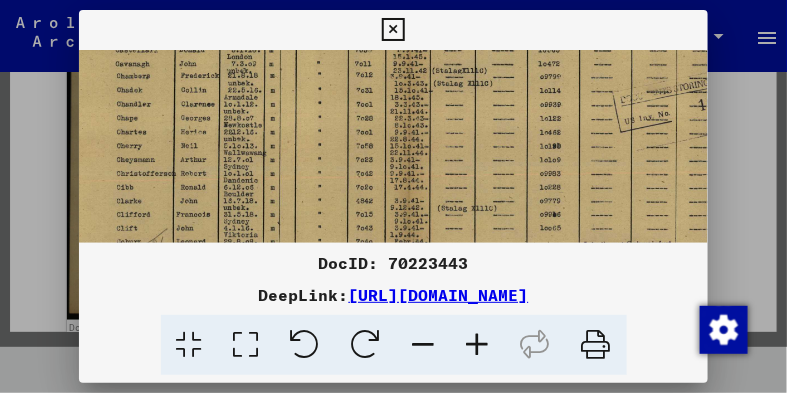 click at bounding box center (409, 51) 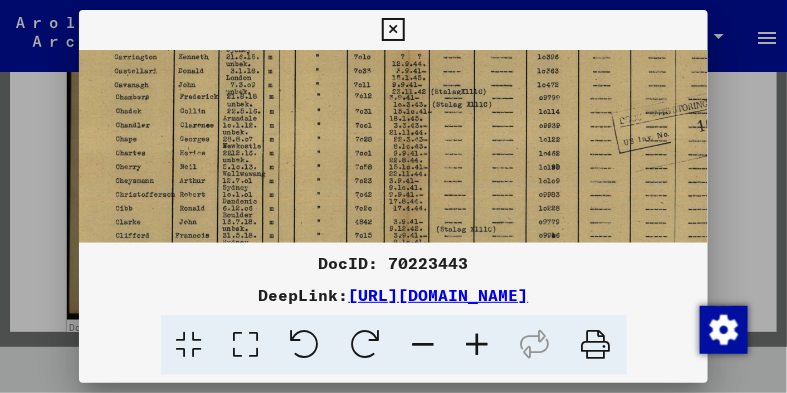 scroll, scrollTop: 212, scrollLeft: 21, axis: both 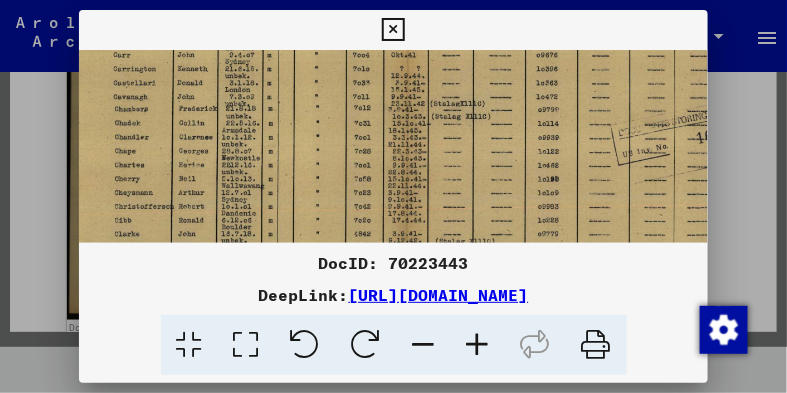 drag, startPoint x: 250, startPoint y: 194, endPoint x: 248, endPoint y: 219, distance: 25.079872 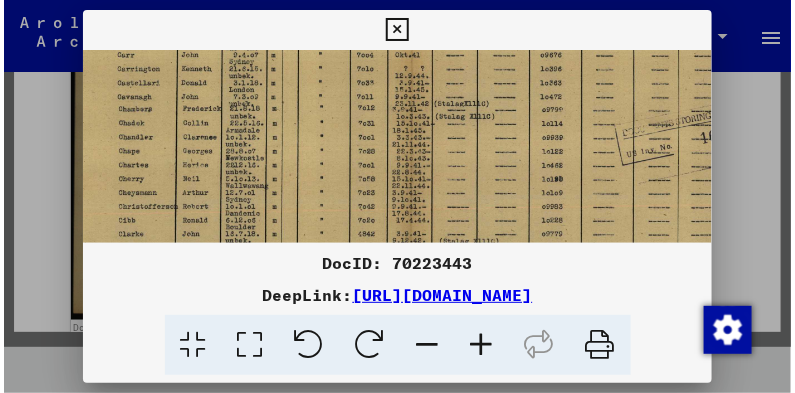 scroll, scrollTop: 213, scrollLeft: 21, axis: both 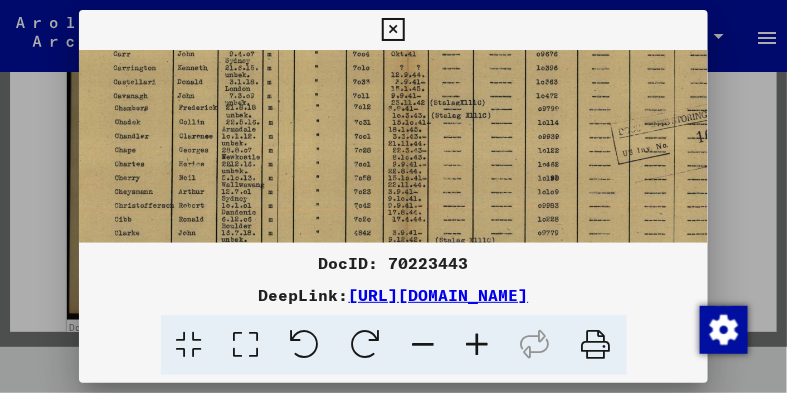 click at bounding box center (393, 30) 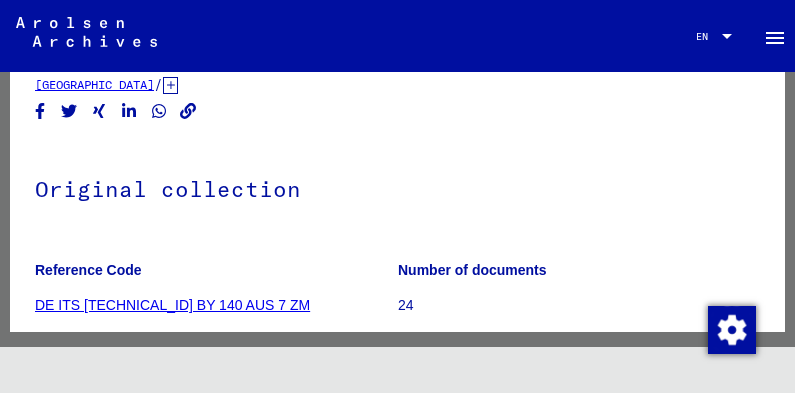 scroll, scrollTop: 66, scrollLeft: 0, axis: vertical 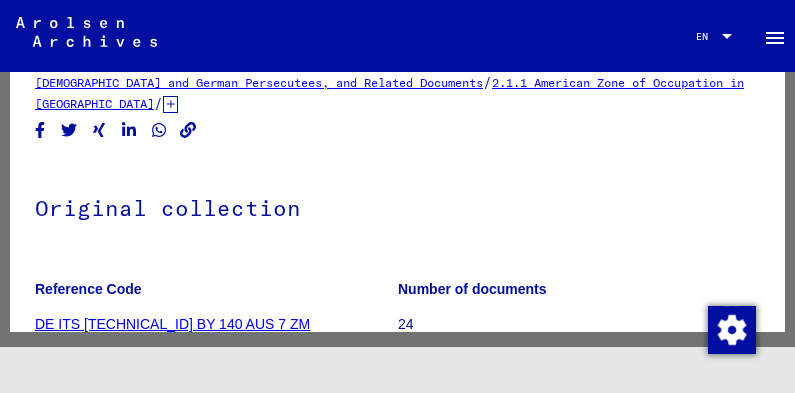 click on "2 Registration of [DEMOGRAPHIC_DATA] and [DEMOGRAPHIC_DATA] Persecutees by Public Institutions, Social Securities and Companies ([DATE] - [DATE])   /   2.1 Implementation of Allied Forces’ Orders on Listing all Foreigners and [DEMOGRAPHIC_DATA] Persecutees, and Related Documents   /   2.1.1 American Zone of Occupation in [GEOGRAPHIC_DATA]   /   [TECHNICAL_ID] Lists of all persons of United Nations and other [DEMOGRAPHIC_DATA], [DEMOGRAPHIC_DATA] and stateless persons; American Zone; [GEOGRAPHIC_DATA], [GEOGRAPHIC_DATA] (1)   /   [TECHNICAL_ID] BY Documentation from [GEOGRAPHIC_DATA]   /   [TECHNICAL_ID] BY 140 Documents from the rural district [GEOGRAPHIC_DATA] ([GEOGRAPHIC_DATA])   /   [TECHNICAL_ID] BY 140 AUS Nationality/origin of person listed : Australisch   /   [TECHNICAL_ID] BY 140 AUS 7 Information on foreigners being permanantly or temporarily present in the district [GEOGRAPHIC_DATA] (SK) during the war   /  Original collection Reference Code DE ITS [TECHNICAL_ID] BY 140 AUS 7 ZM Number of documents 24 DocID: 70223443 See comments created before [DATE]" 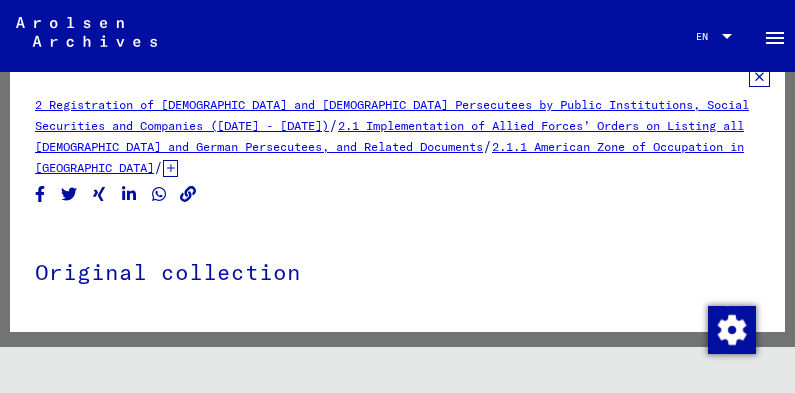 scroll, scrollTop: 0, scrollLeft: 0, axis: both 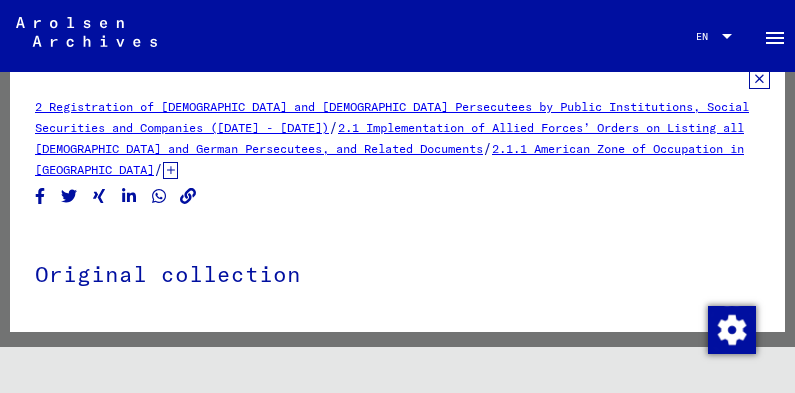 click 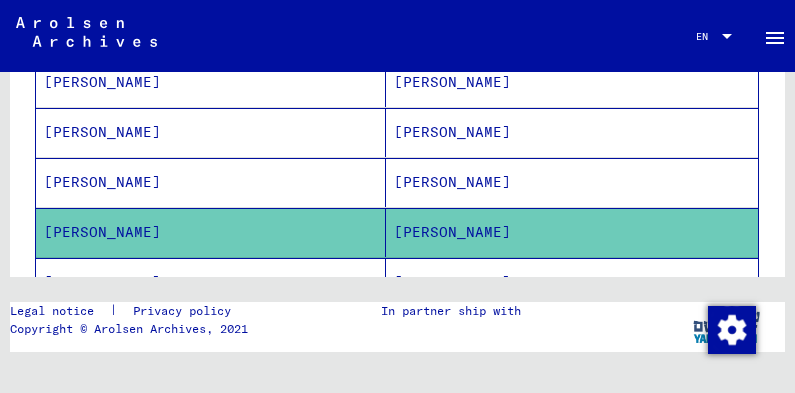 scroll, scrollTop: 843, scrollLeft: 0, axis: vertical 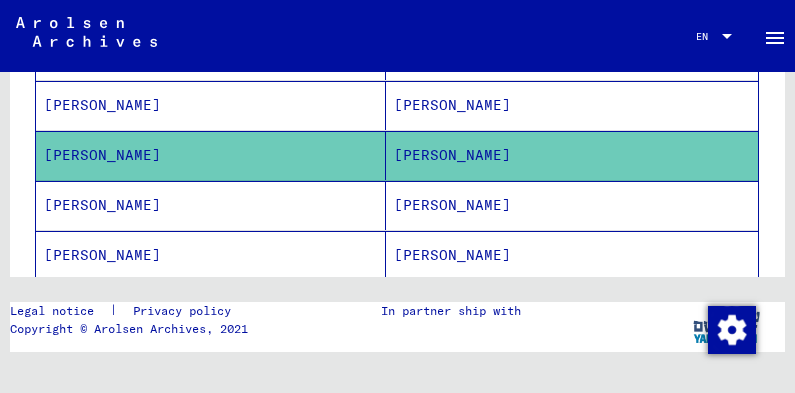 click on "[PERSON_NAME]" at bounding box center [211, 255] 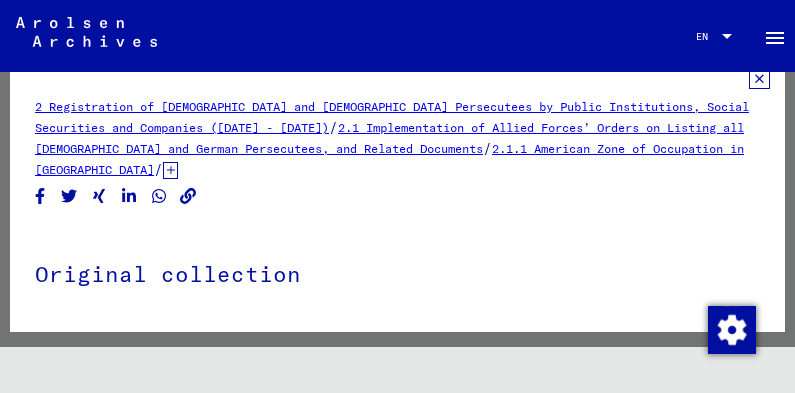 scroll, scrollTop: 0, scrollLeft: 0, axis: both 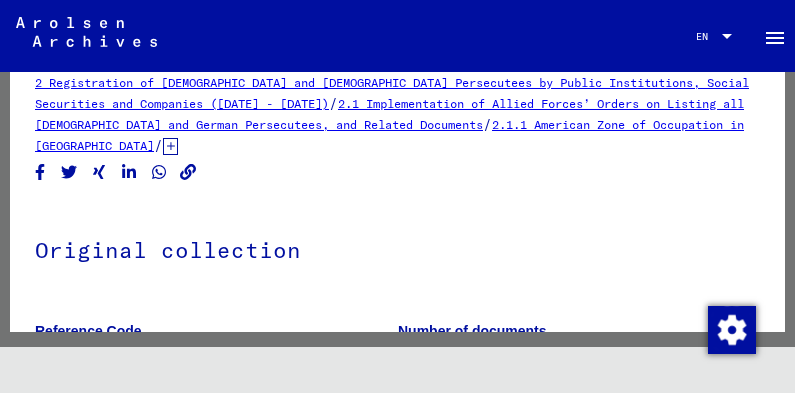click on "2 Registration of [DEMOGRAPHIC_DATA] and [DEMOGRAPHIC_DATA] Persecutees by Public Institutions, Social Securities and Companies ([DATE] - [DATE])   /   2.1 Implementation of Allied Forces’ Orders on Listing all Foreigners and [DEMOGRAPHIC_DATA] Persecutees, and Related Documents   /   2.1.1 American Zone of Occupation in [GEOGRAPHIC_DATA]   /   [TECHNICAL_ID] Lists of all persons of United Nations and other [DEMOGRAPHIC_DATA], [DEMOGRAPHIC_DATA] and stateless persons; American Zone; [GEOGRAPHIC_DATA], [GEOGRAPHIC_DATA] (1)   /   [TECHNICAL_ID] BY Documentation from [GEOGRAPHIC_DATA]   /   [TECHNICAL_ID] BY 140 Documents from the rural district [GEOGRAPHIC_DATA] ([GEOGRAPHIC_DATA])   /   [TECHNICAL_ID] BY 140 AUS Nationality/origin of person listed : Australisch   /   [TECHNICAL_ID] BY 140 AUS 10 Information of judical and official files of the district [GEOGRAPHIC_DATA] (SK) concerning foreigners   /  Original collection Reference Code DE ITS [TECHNICAL_ID] BY 140 AUS 10 ZM Number of documents 4 DocID: 70223465 See comments created before [DATE]" 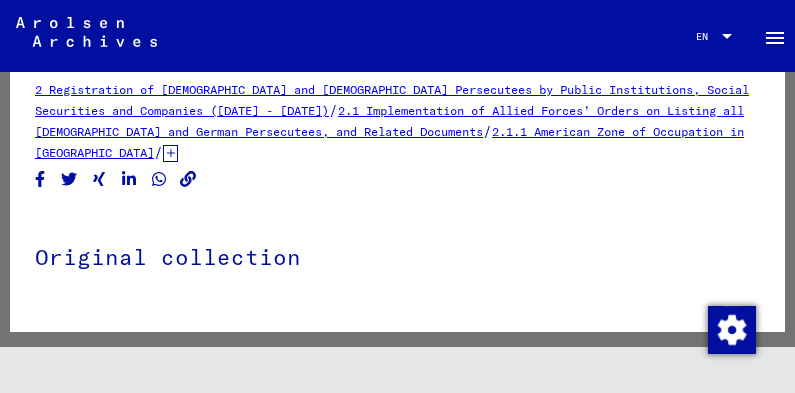 scroll, scrollTop: 0, scrollLeft: 0, axis: both 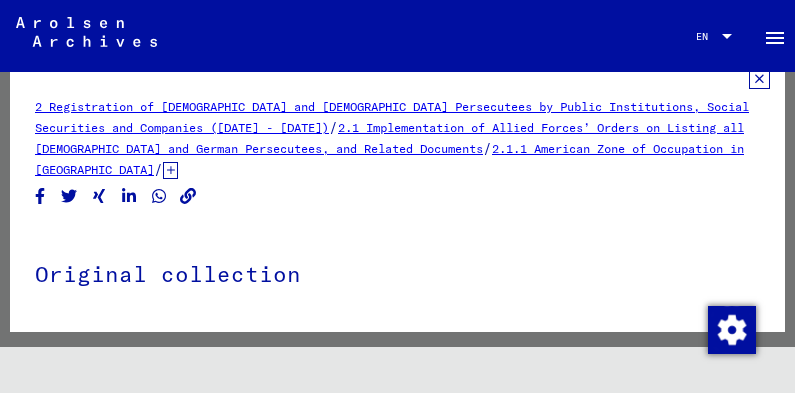 click 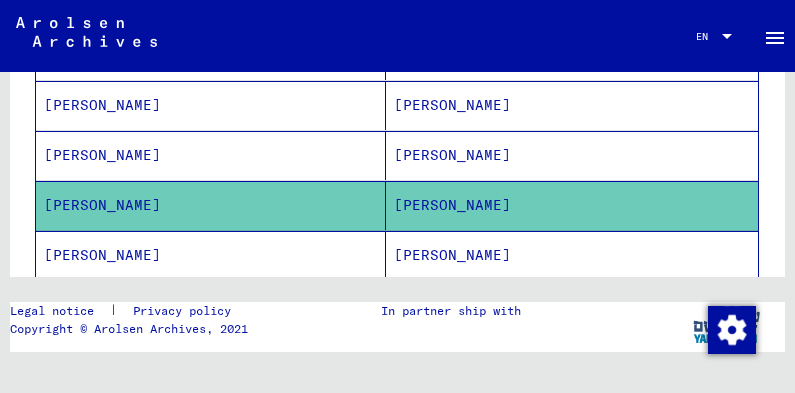 scroll, scrollTop: 941, scrollLeft: 0, axis: vertical 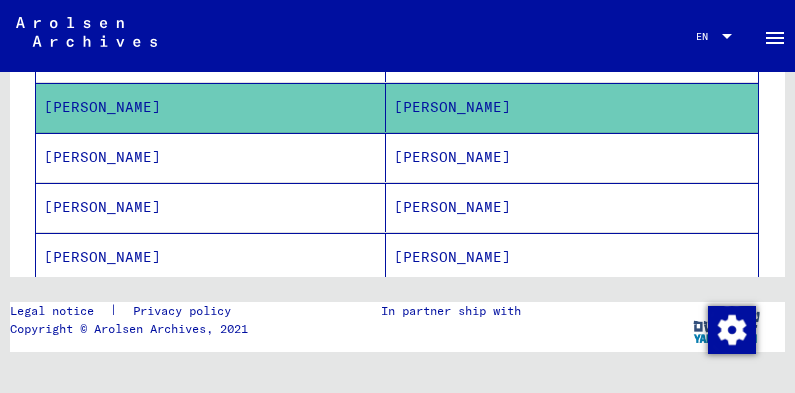 click on "[PERSON_NAME]" at bounding box center [211, 207] 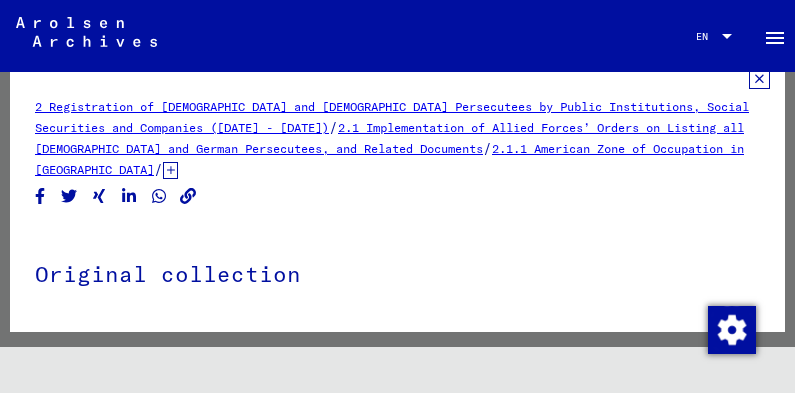 scroll, scrollTop: 0, scrollLeft: 0, axis: both 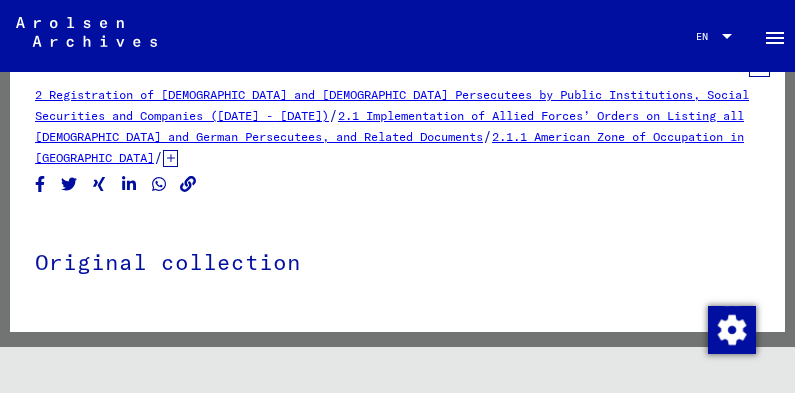 click on "Search   Browse archive   Detailed questions/information about the documents? Send us an inquiry for free.  Donate Newsletter Help Contact About Us EN EN menu" 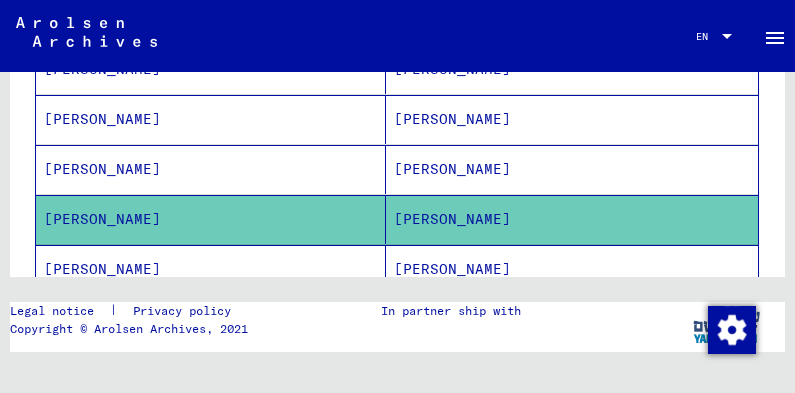 scroll, scrollTop: 951, scrollLeft: 0, axis: vertical 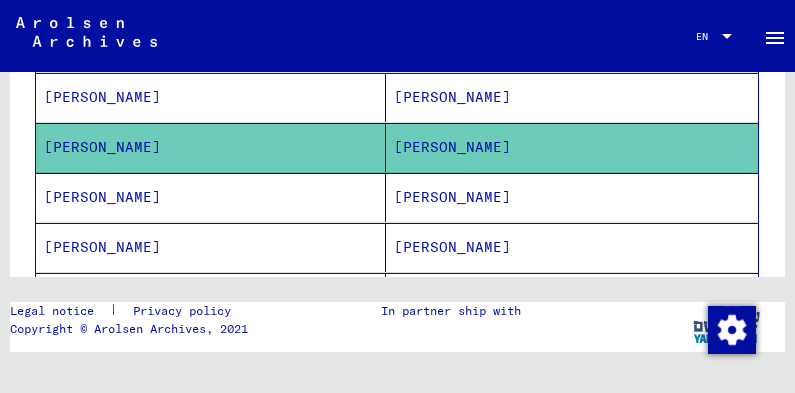 click on "[PERSON_NAME]" at bounding box center (211, 247) 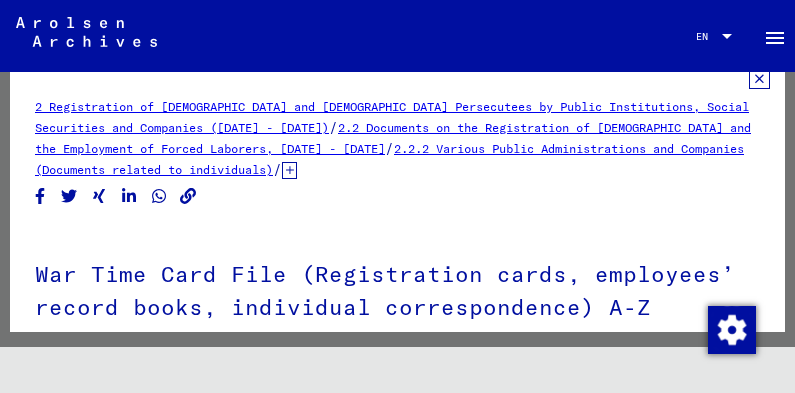 scroll, scrollTop: 0, scrollLeft: 0, axis: both 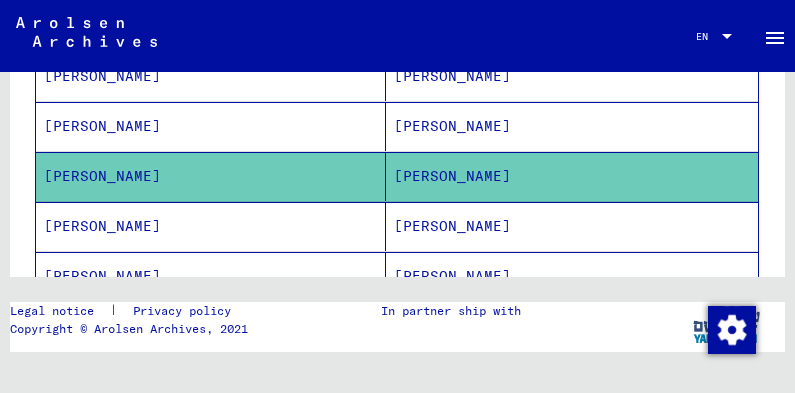 click on "[PERSON_NAME]" at bounding box center [211, 276] 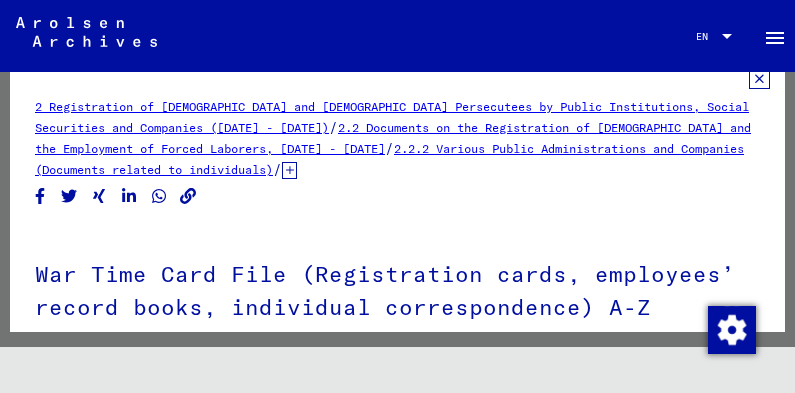 scroll, scrollTop: 18, scrollLeft: 0, axis: vertical 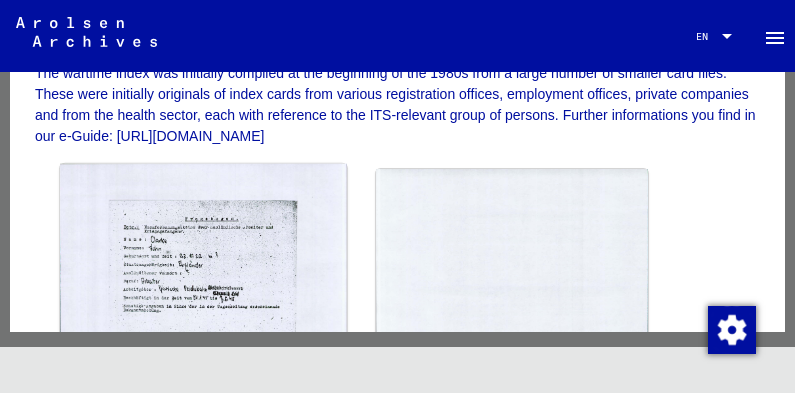 click 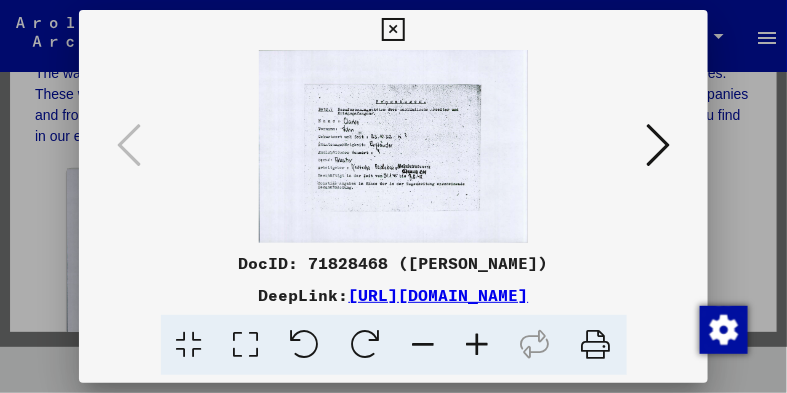 click at bounding box center (478, 345) 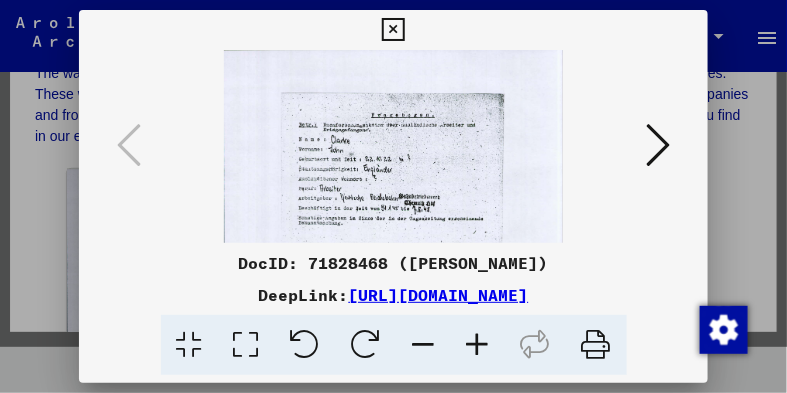 click at bounding box center (478, 345) 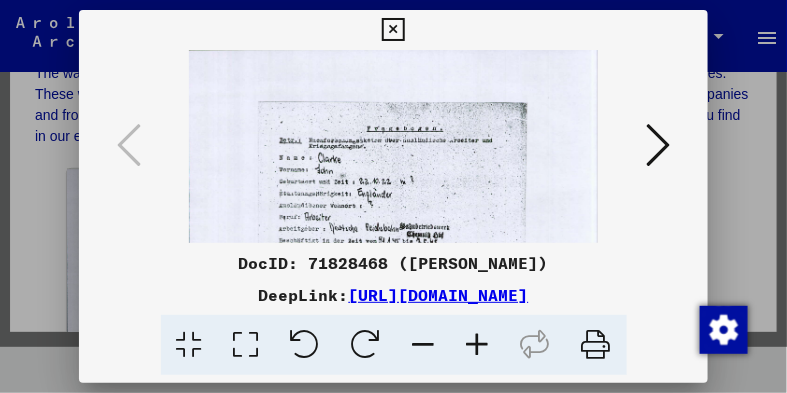 click at bounding box center (478, 345) 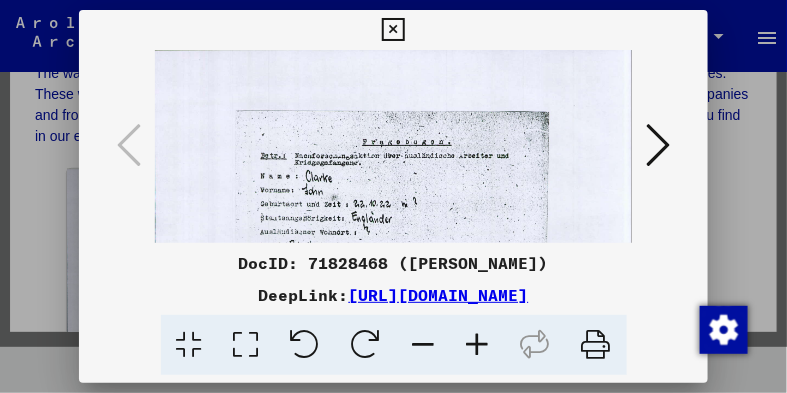 click at bounding box center (478, 345) 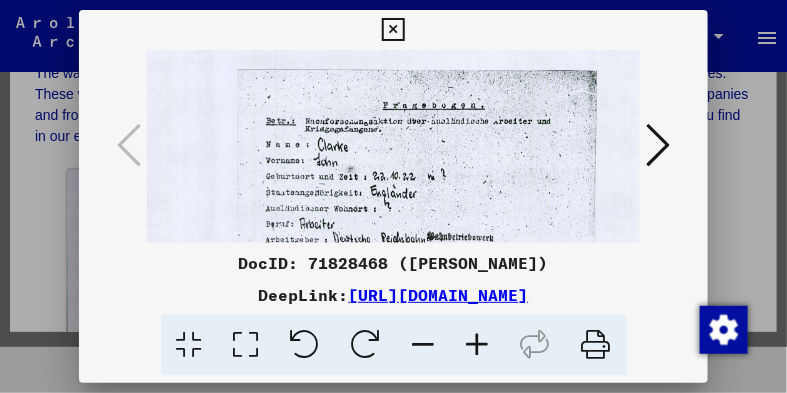 scroll, scrollTop: 88, scrollLeft: 0, axis: vertical 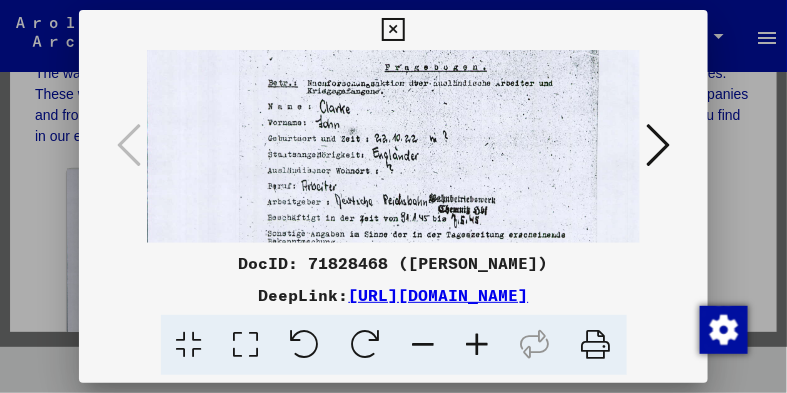 drag, startPoint x: 424, startPoint y: 178, endPoint x: 430, endPoint y: 90, distance: 88.20431 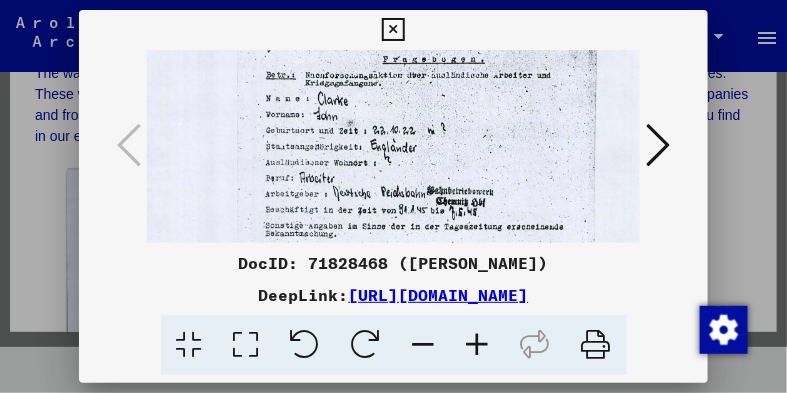 scroll, scrollTop: 97, scrollLeft: 2, axis: both 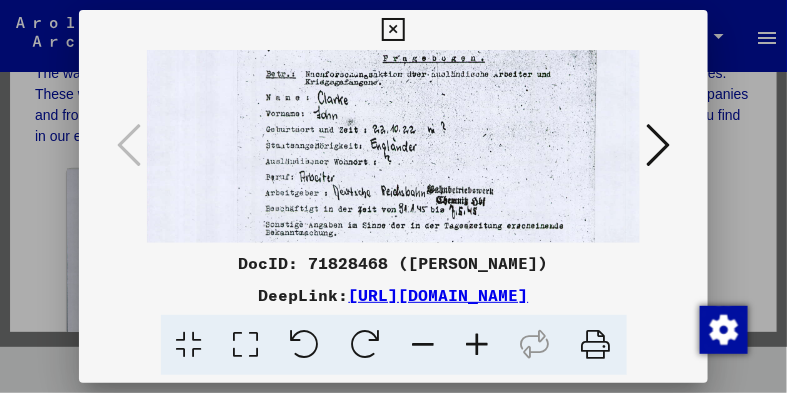 click at bounding box center [419, 149] 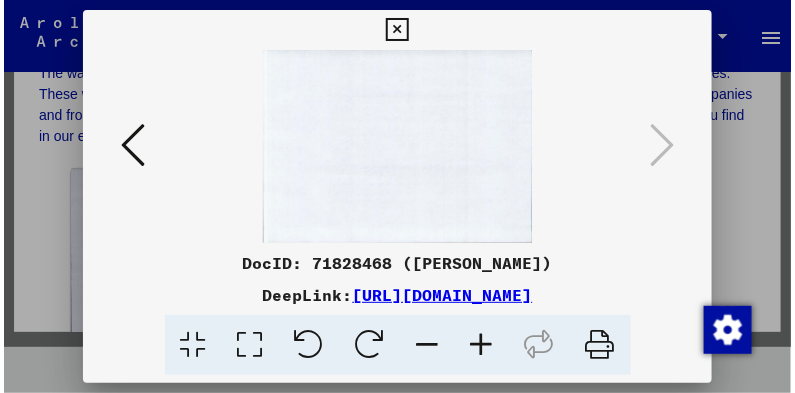 scroll, scrollTop: 0, scrollLeft: 0, axis: both 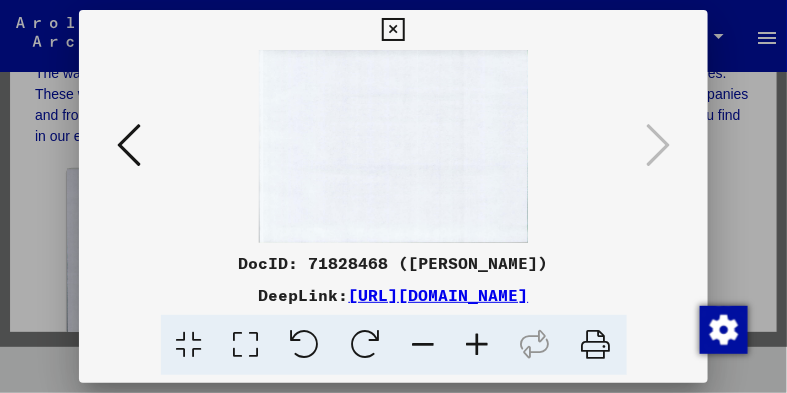 click at bounding box center [393, 30] 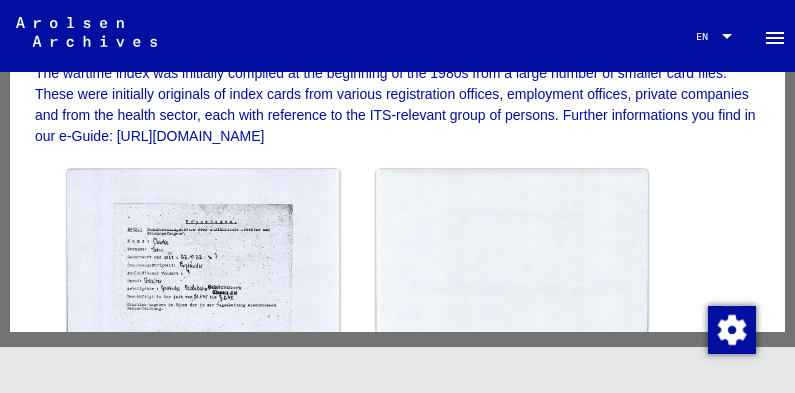 scroll, scrollTop: 0, scrollLeft: 0, axis: both 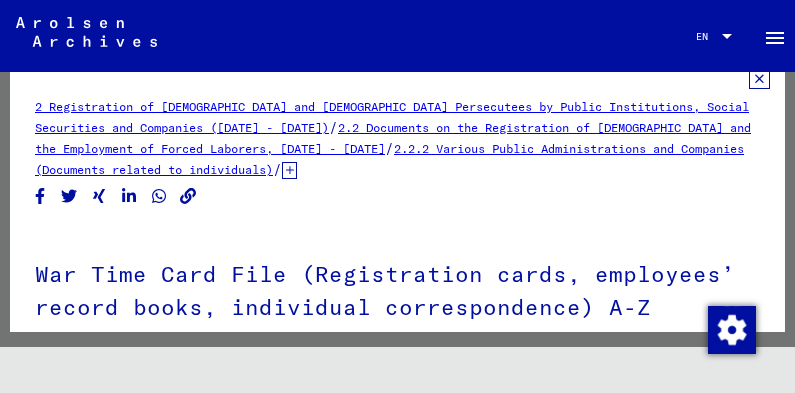click 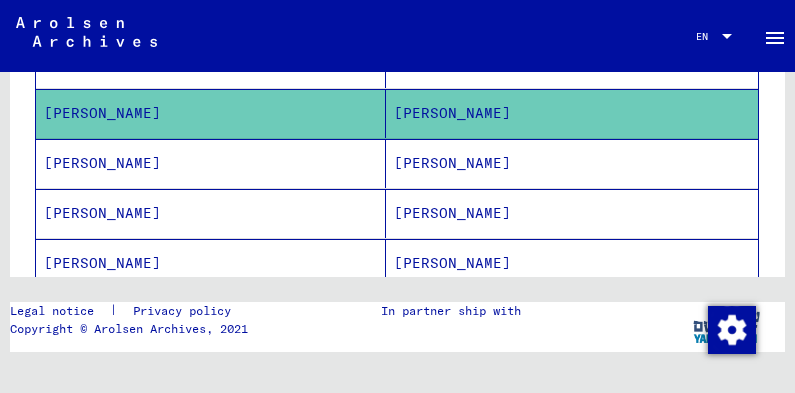 scroll, scrollTop: 1101, scrollLeft: 0, axis: vertical 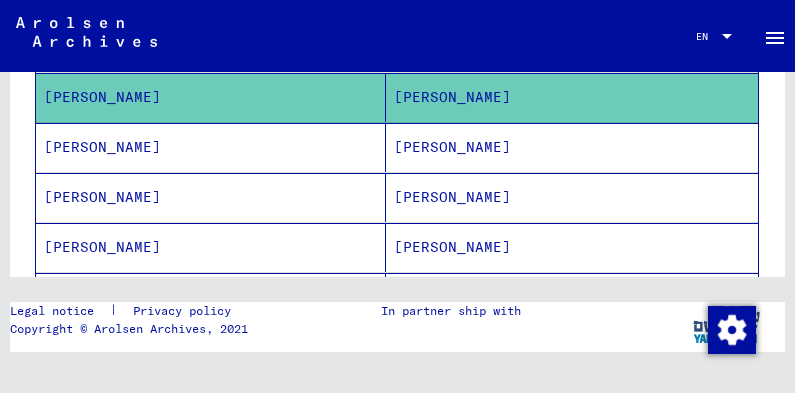 click on "[PERSON_NAME]" at bounding box center [211, 197] 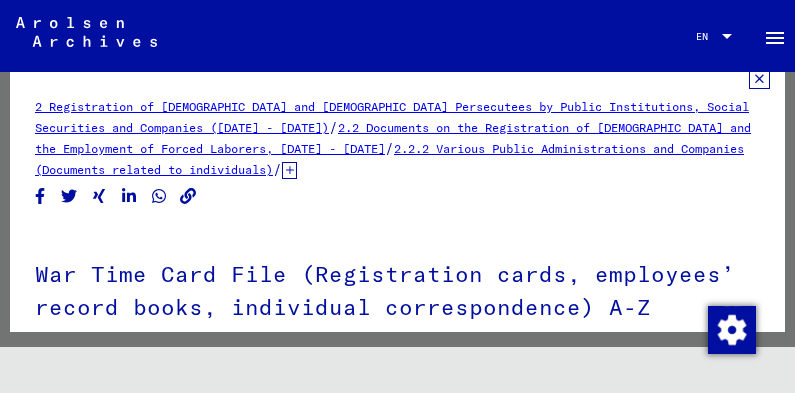 scroll, scrollTop: 0, scrollLeft: 0, axis: both 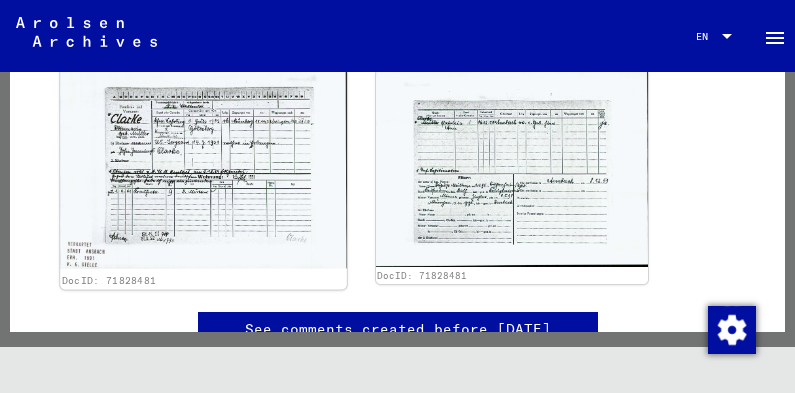 click 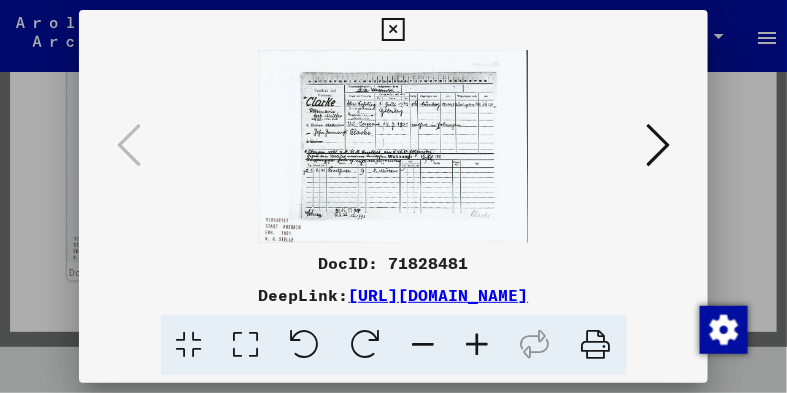 click at bounding box center (478, 345) 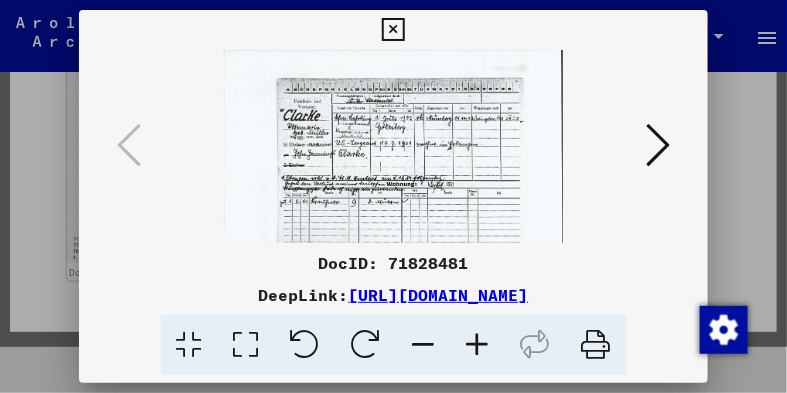 click at bounding box center (478, 345) 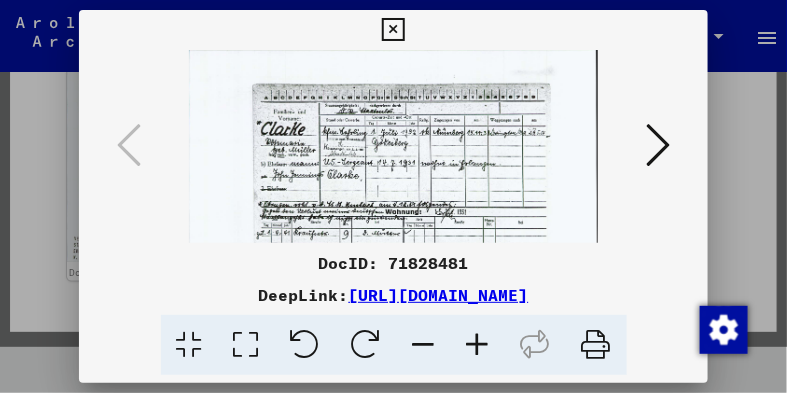 click at bounding box center [478, 345] 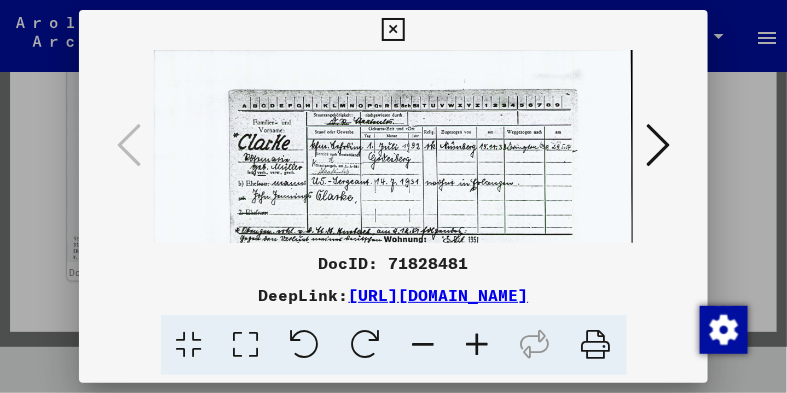 click at bounding box center (478, 345) 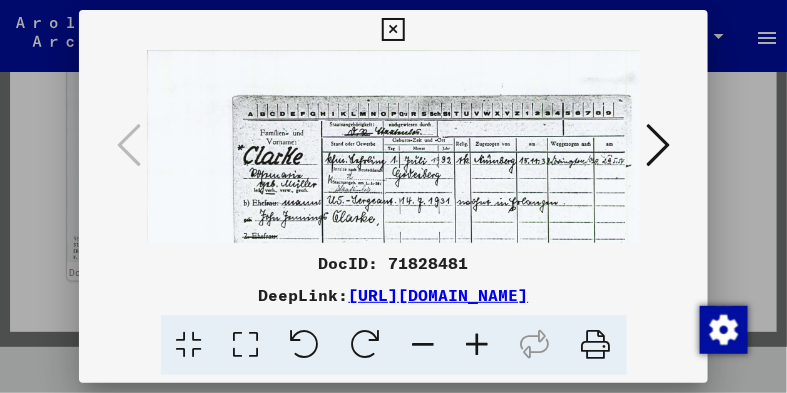 drag, startPoint x: 474, startPoint y: 369, endPoint x: 460, endPoint y: 364, distance: 14.866069 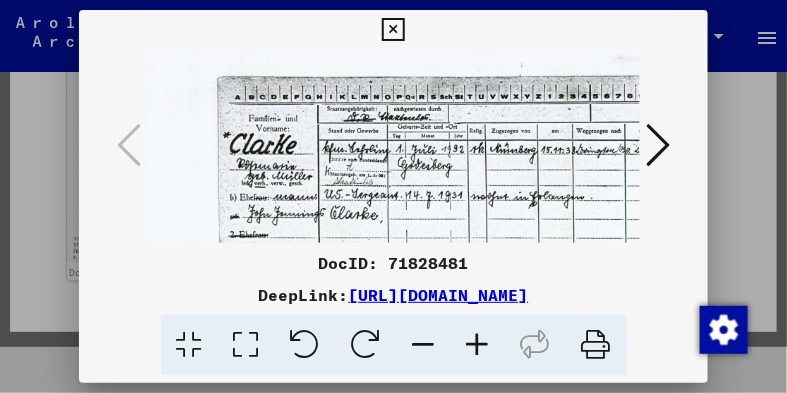 scroll, scrollTop: 29, scrollLeft: 65, axis: both 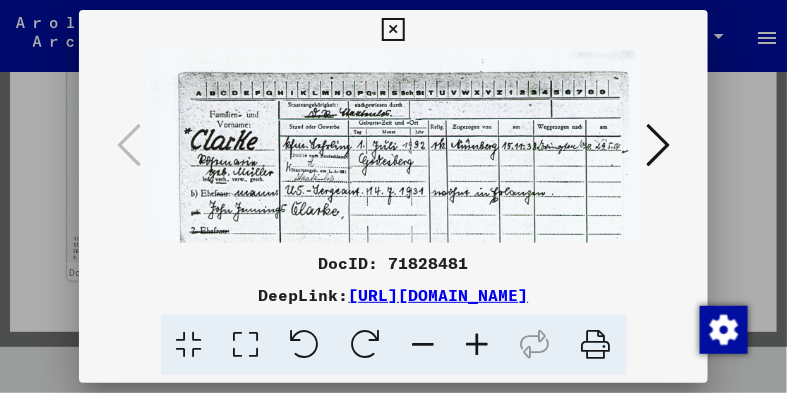 drag, startPoint x: 434, startPoint y: 199, endPoint x: 369, endPoint y: 170, distance: 71.17584 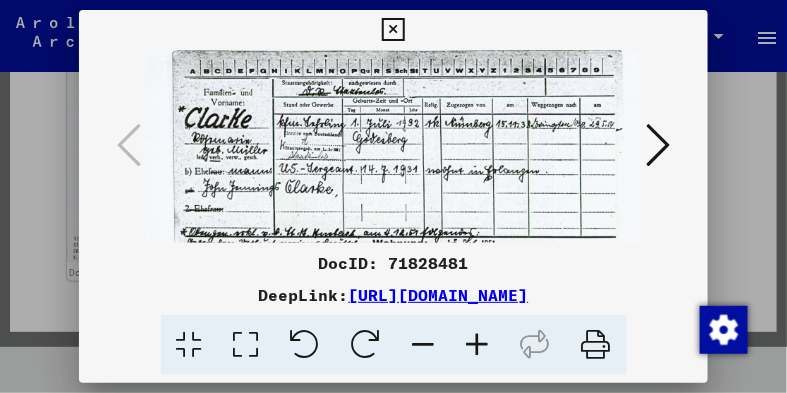 drag, startPoint x: 366, startPoint y: 163, endPoint x: 360, endPoint y: 141, distance: 22.803509 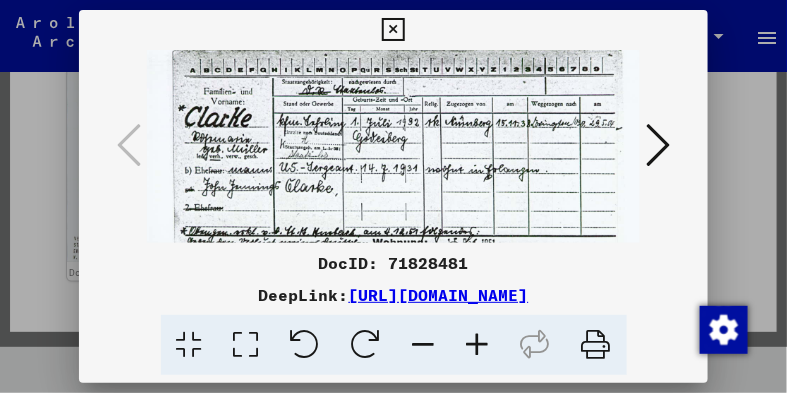 click at bounding box center (385, 219) 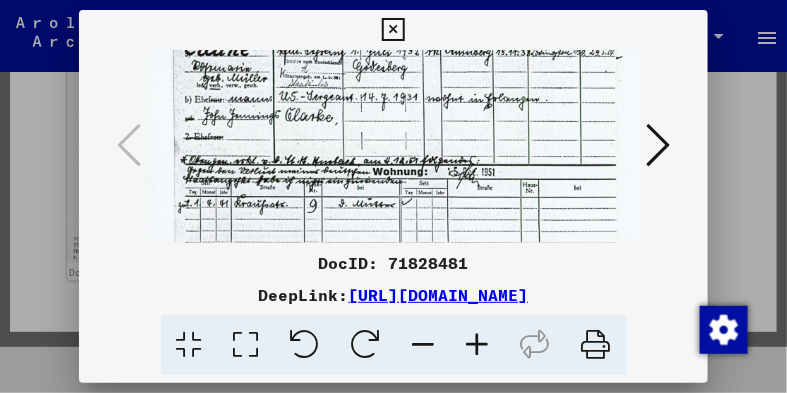 scroll, scrollTop: 128, scrollLeft: 71, axis: both 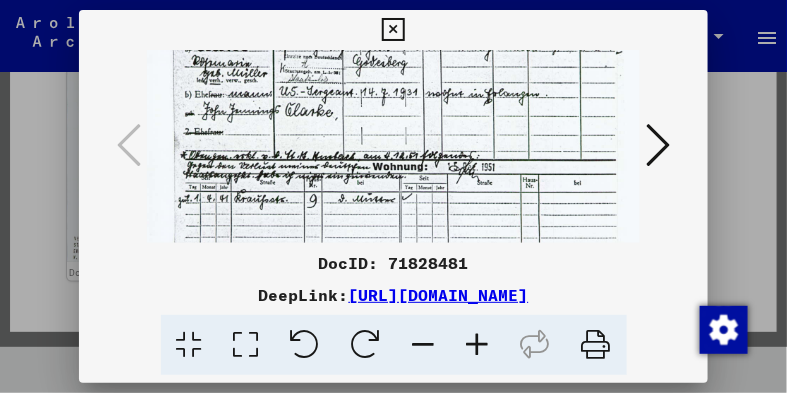 drag, startPoint x: 365, startPoint y: 176, endPoint x: 365, endPoint y: 100, distance: 76 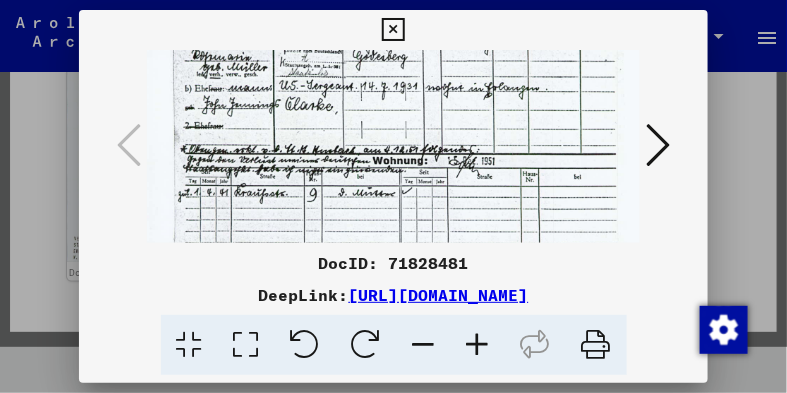 click at bounding box center [385, 137] 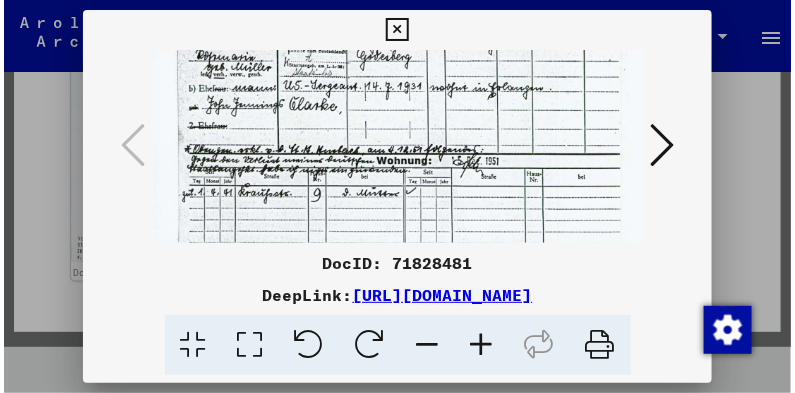 scroll, scrollTop: 136, scrollLeft: 71, axis: both 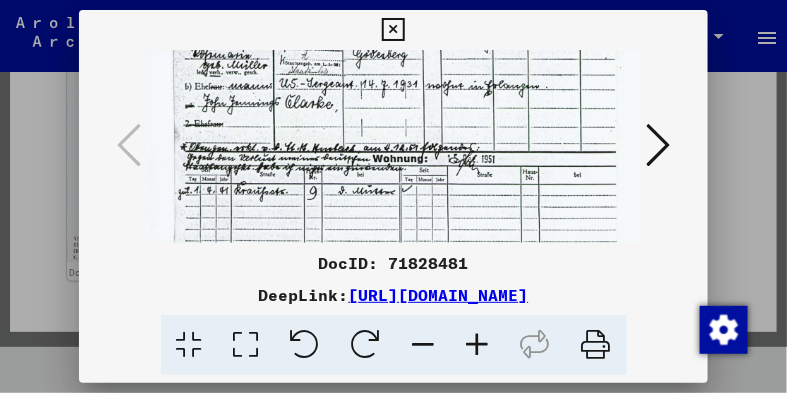 click at bounding box center (393, 30) 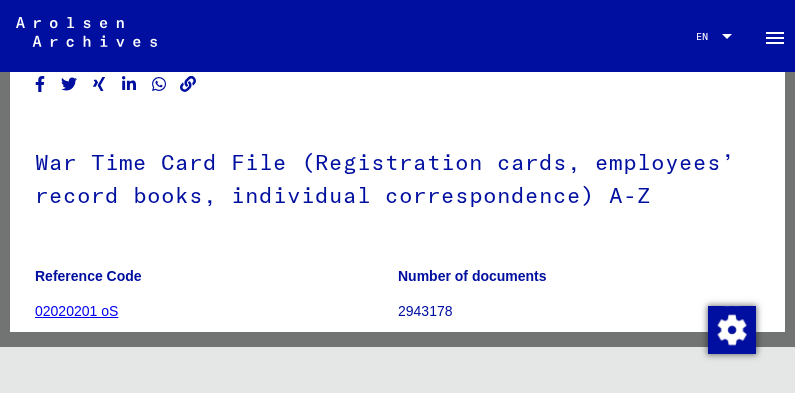 scroll, scrollTop: 0, scrollLeft: 0, axis: both 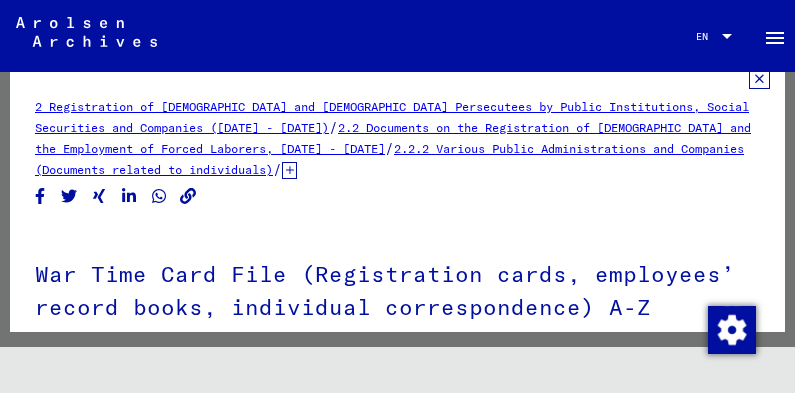 click 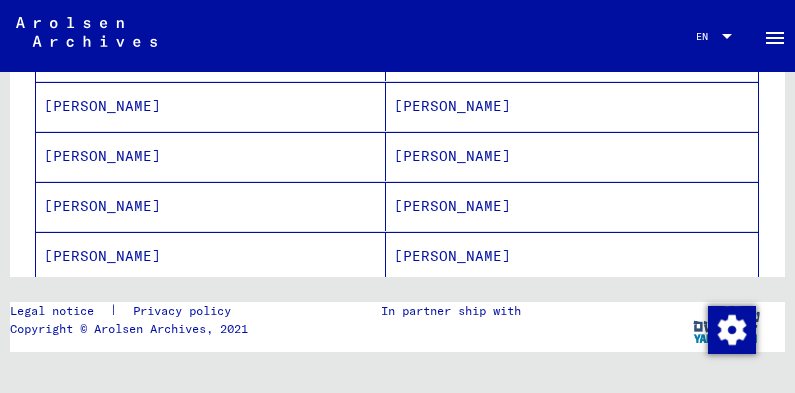 scroll, scrollTop: 700, scrollLeft: 0, axis: vertical 